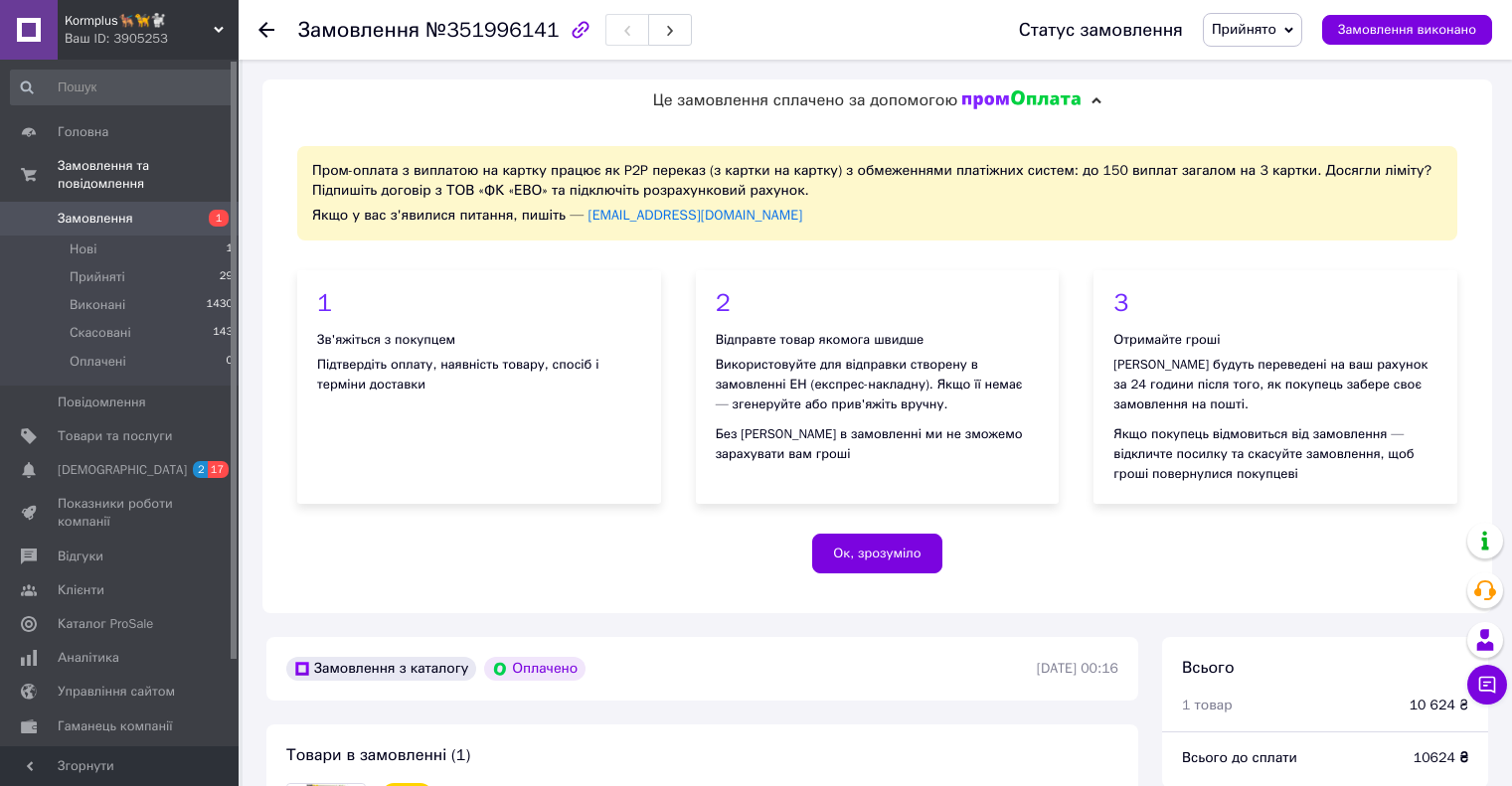 scroll, scrollTop: 629, scrollLeft: 0, axis: vertical 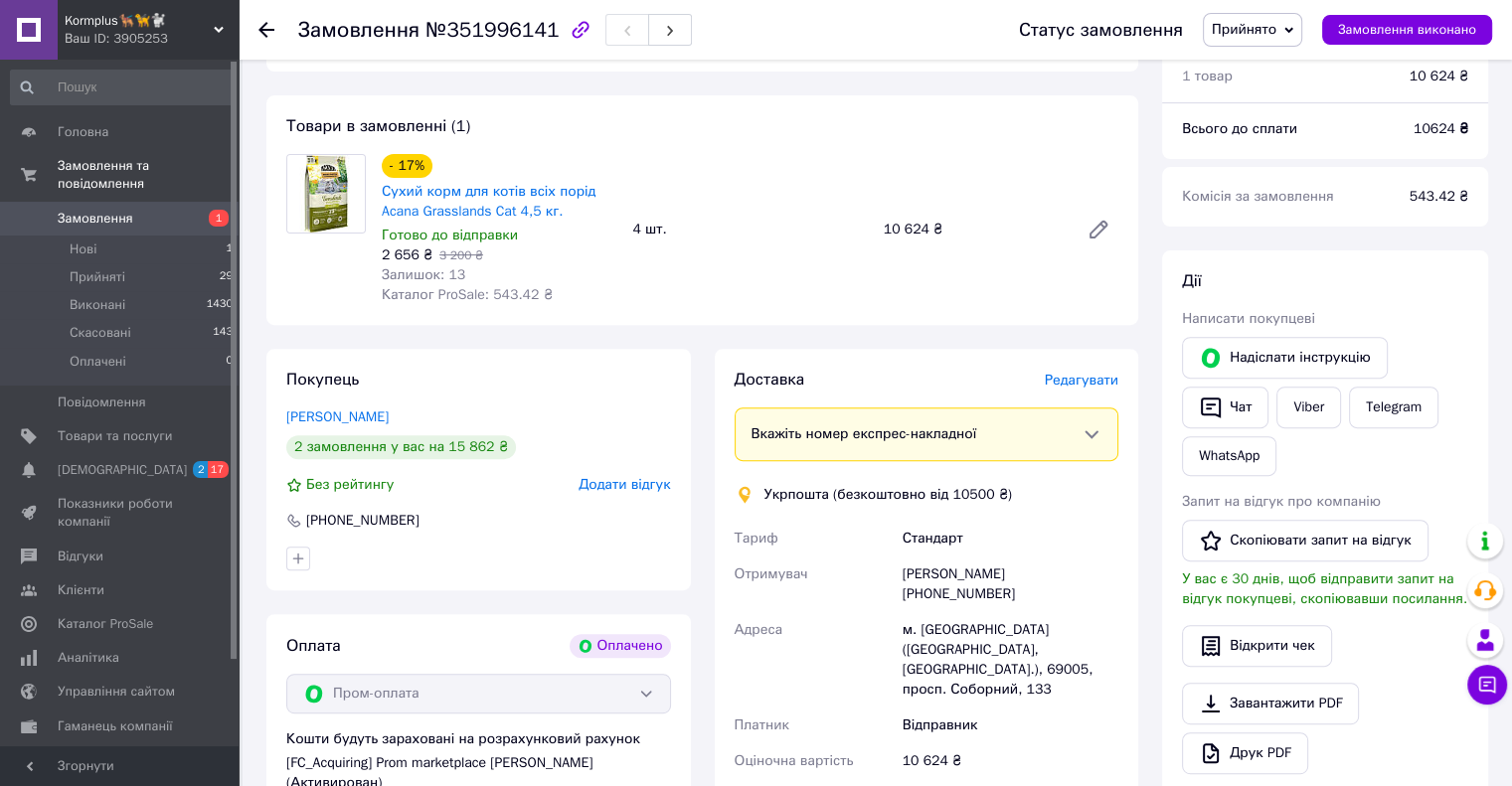 drag, startPoint x: 1526, startPoint y: 2, endPoint x: 964, endPoint y: 98, distance: 570.14033 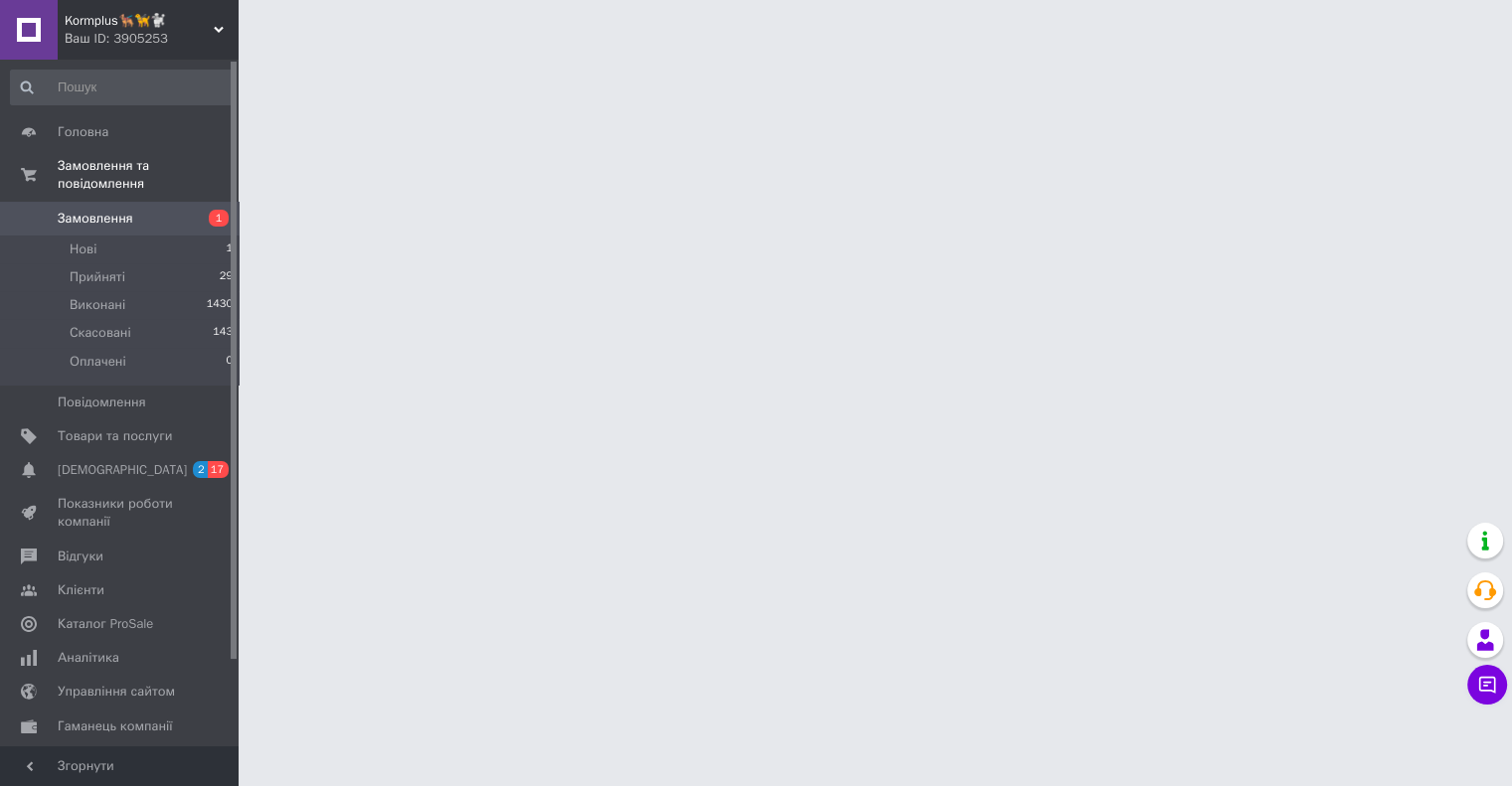 scroll, scrollTop: 0, scrollLeft: 0, axis: both 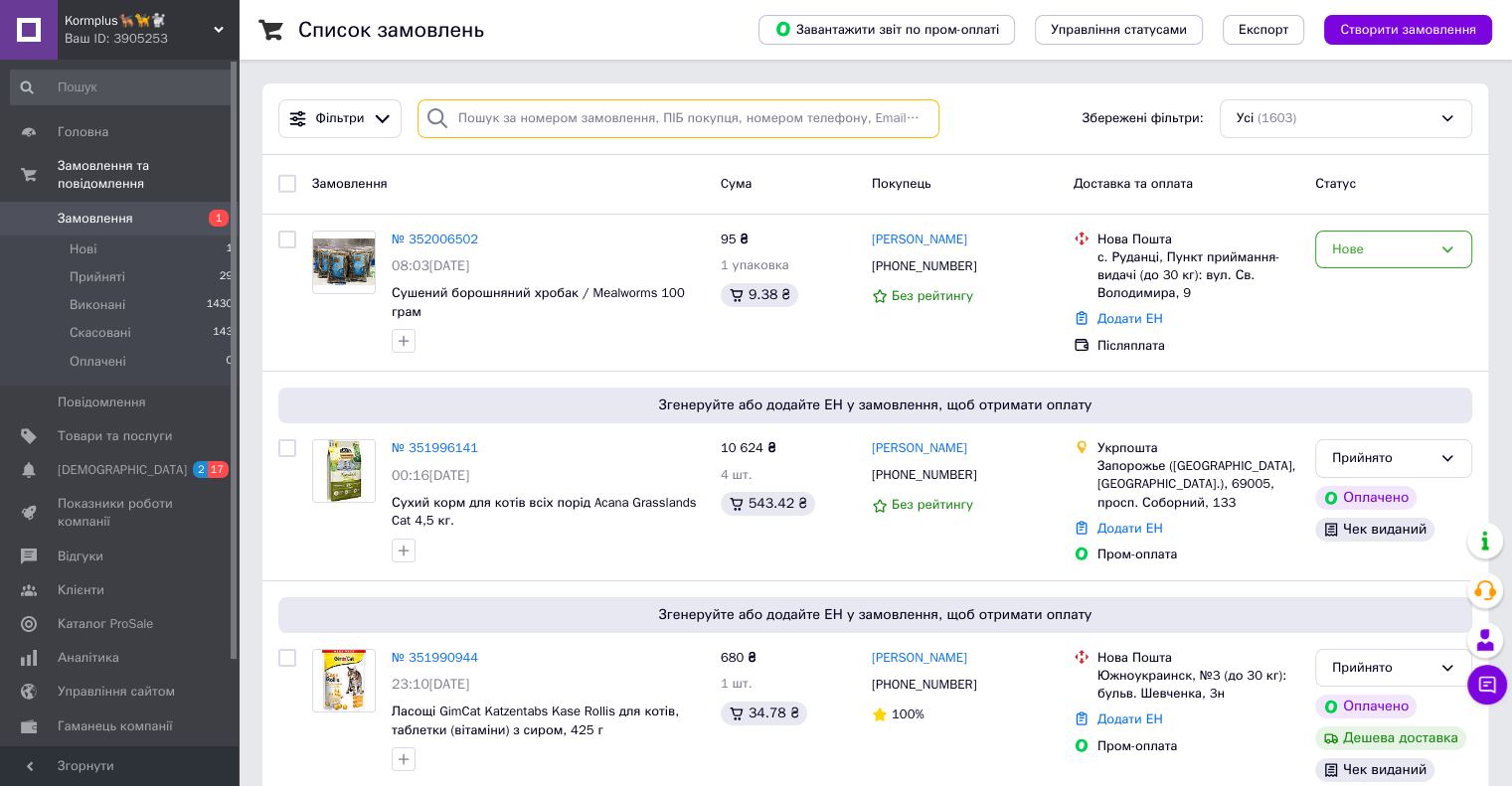 click at bounding box center [678, 118] 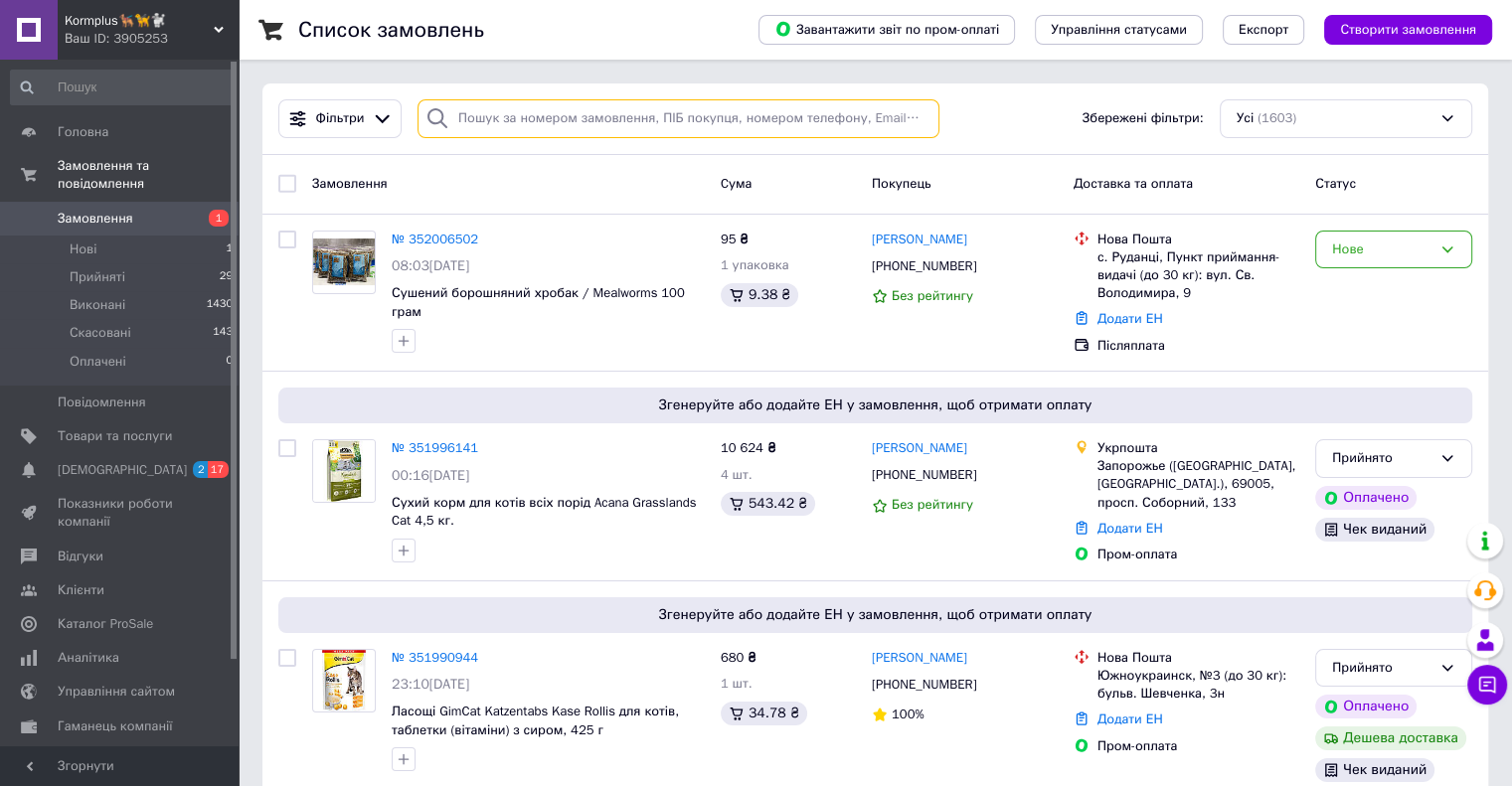 paste on "351857482" 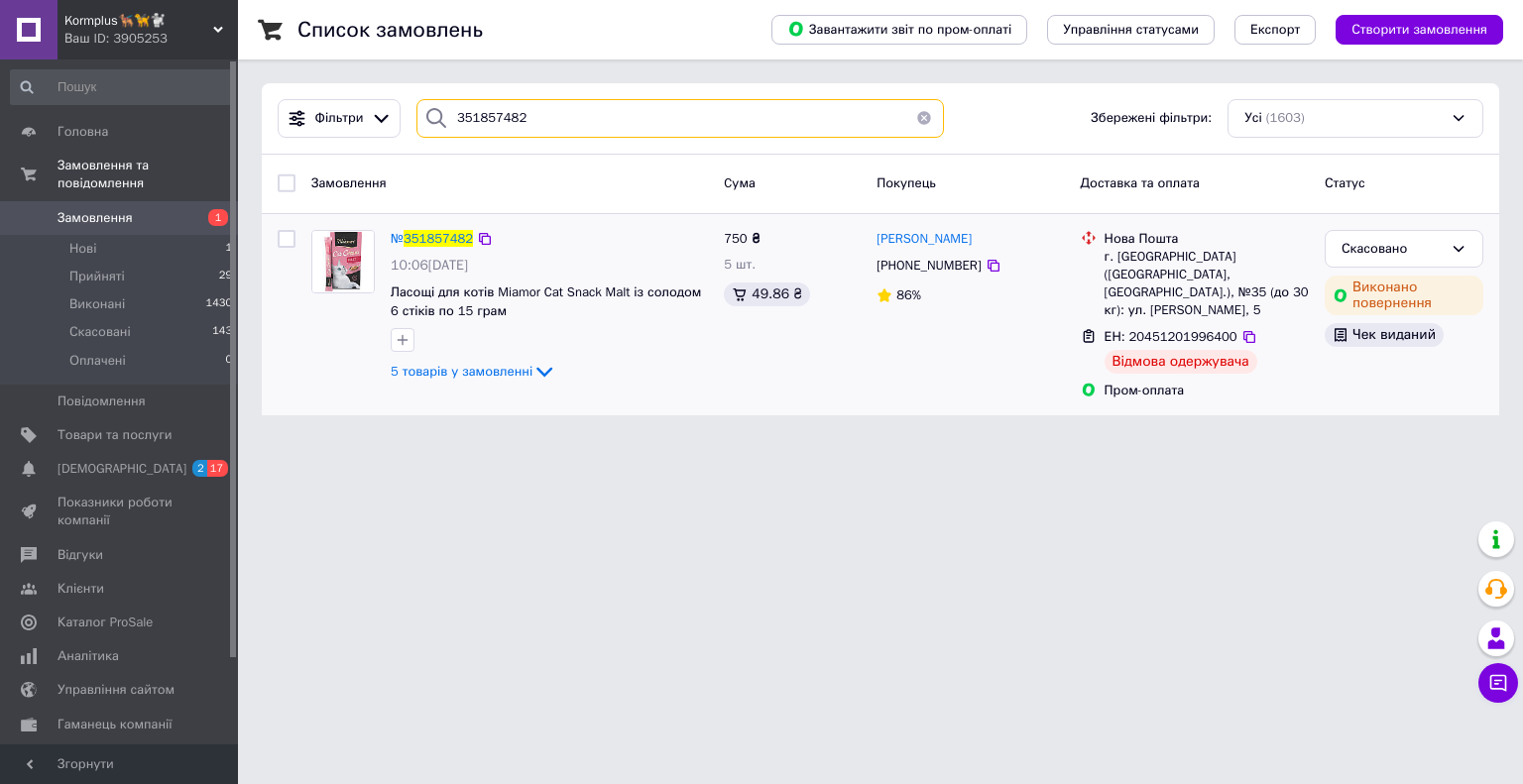 type on "351857482" 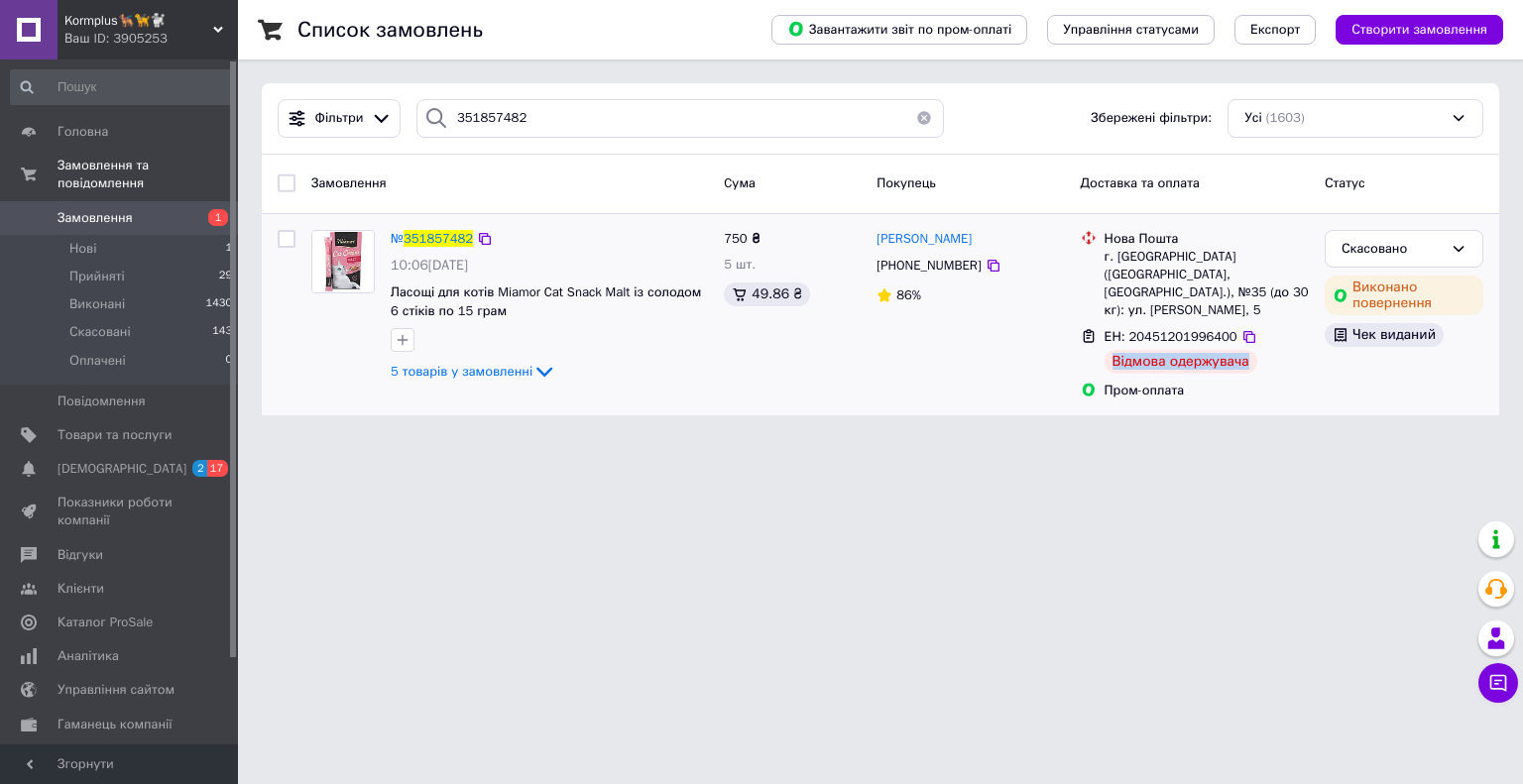drag, startPoint x: 1114, startPoint y: 345, endPoint x: 1246, endPoint y: 349, distance: 132.06059 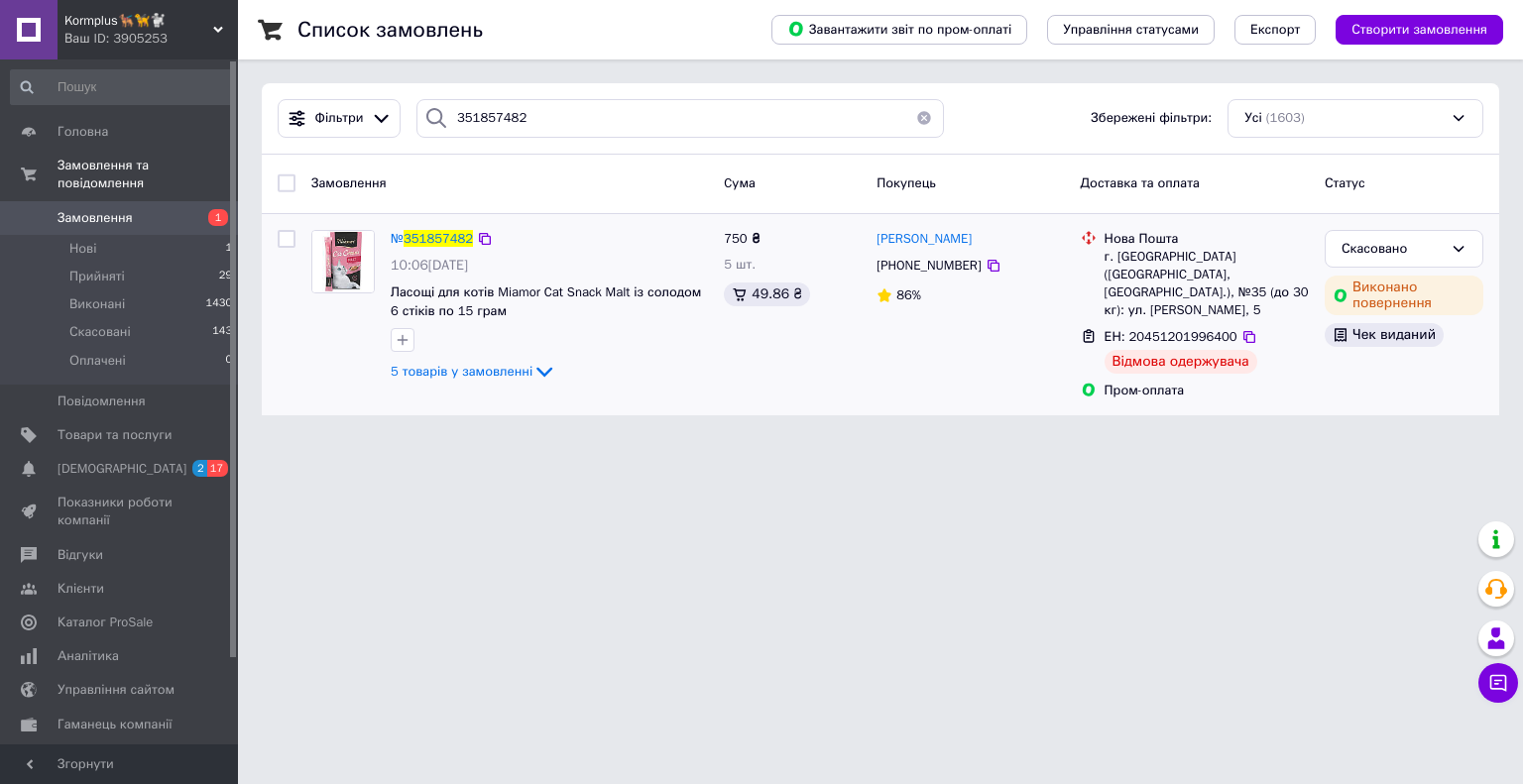 click on "Пром-оплата" at bounding box center (1207, 391) 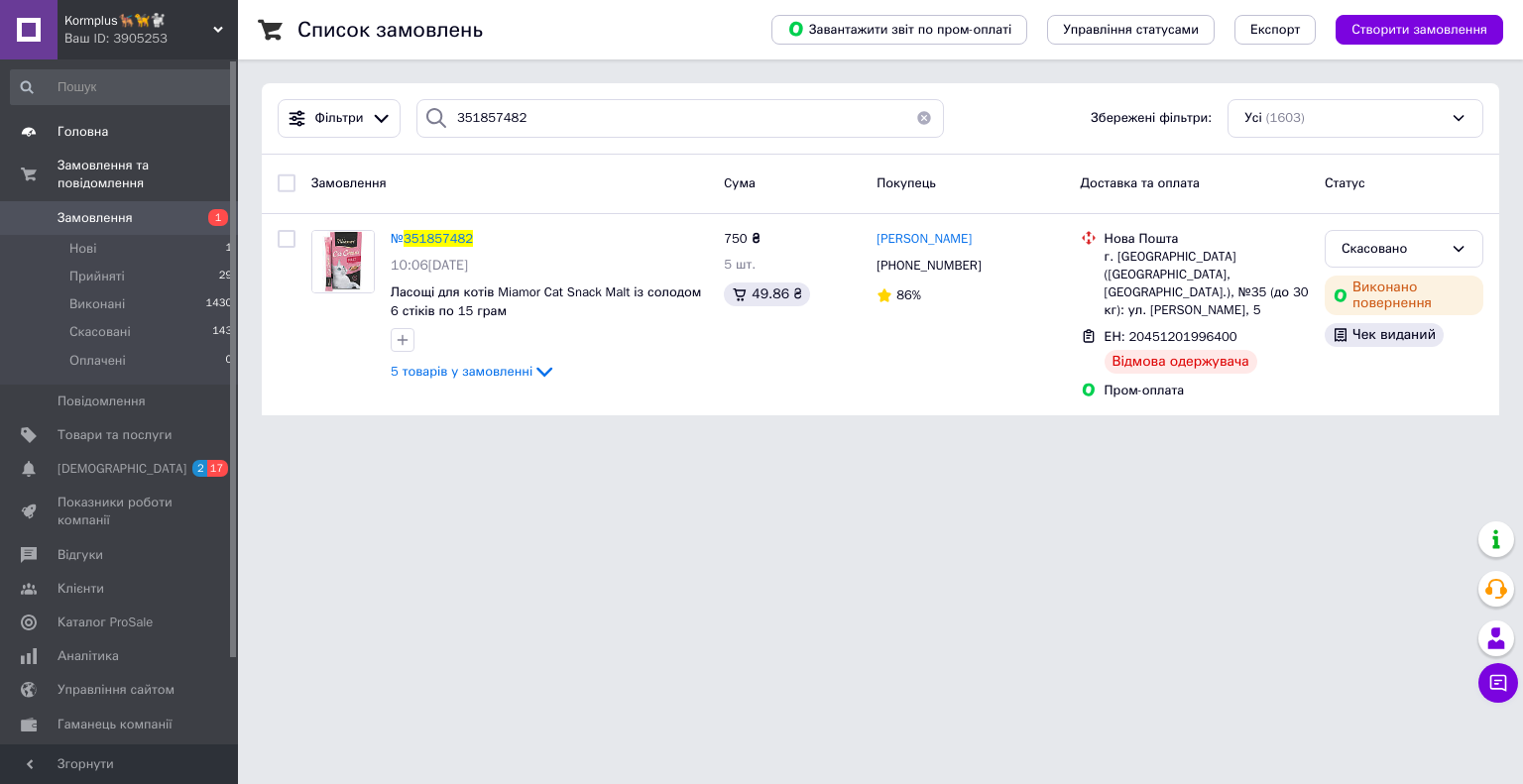 click on "Головна" at bounding box center (120, 132) 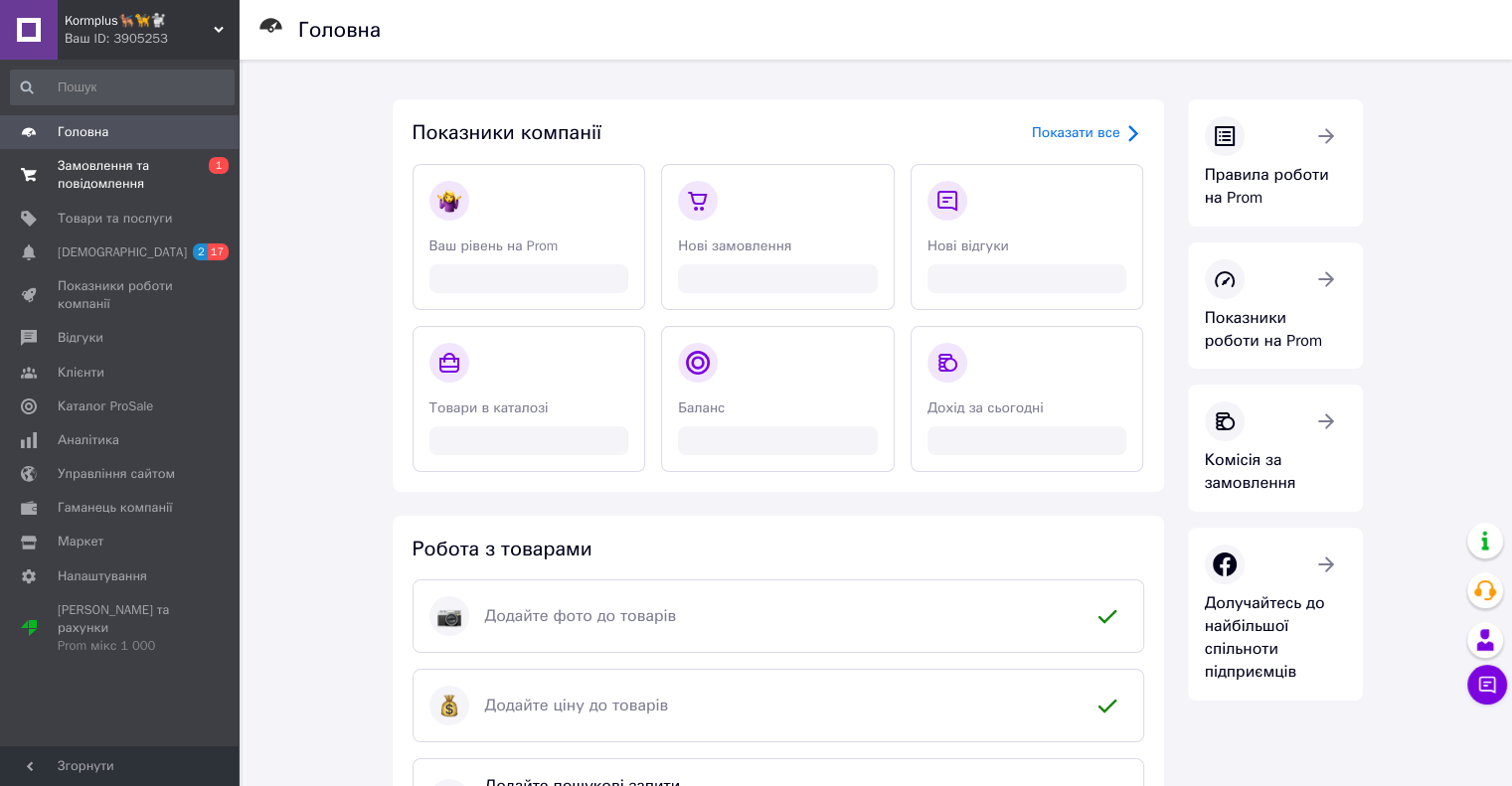 click on "Замовлення та повідомлення" at bounding box center (120, 175) 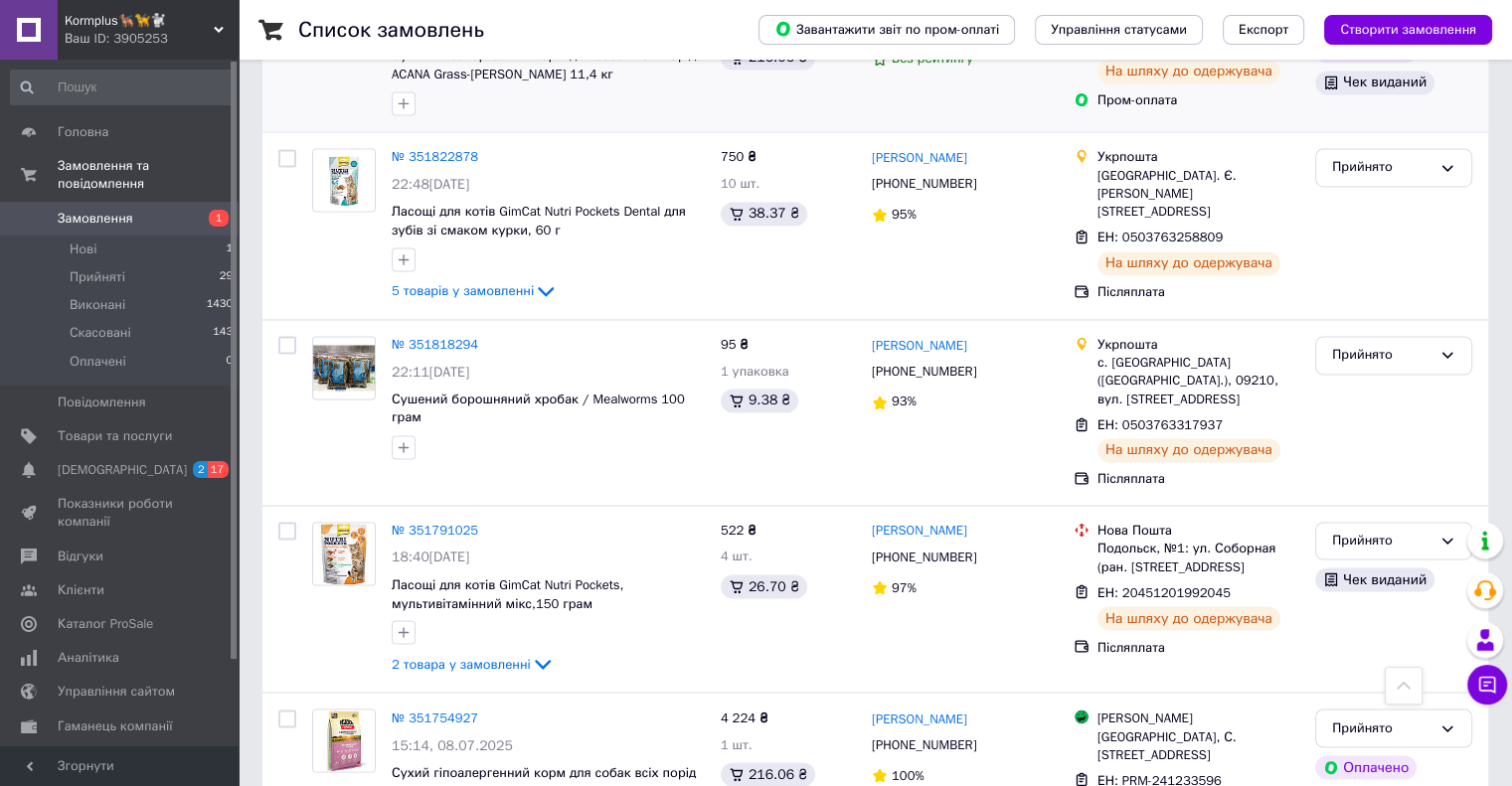 scroll, scrollTop: 3216, scrollLeft: 0, axis: vertical 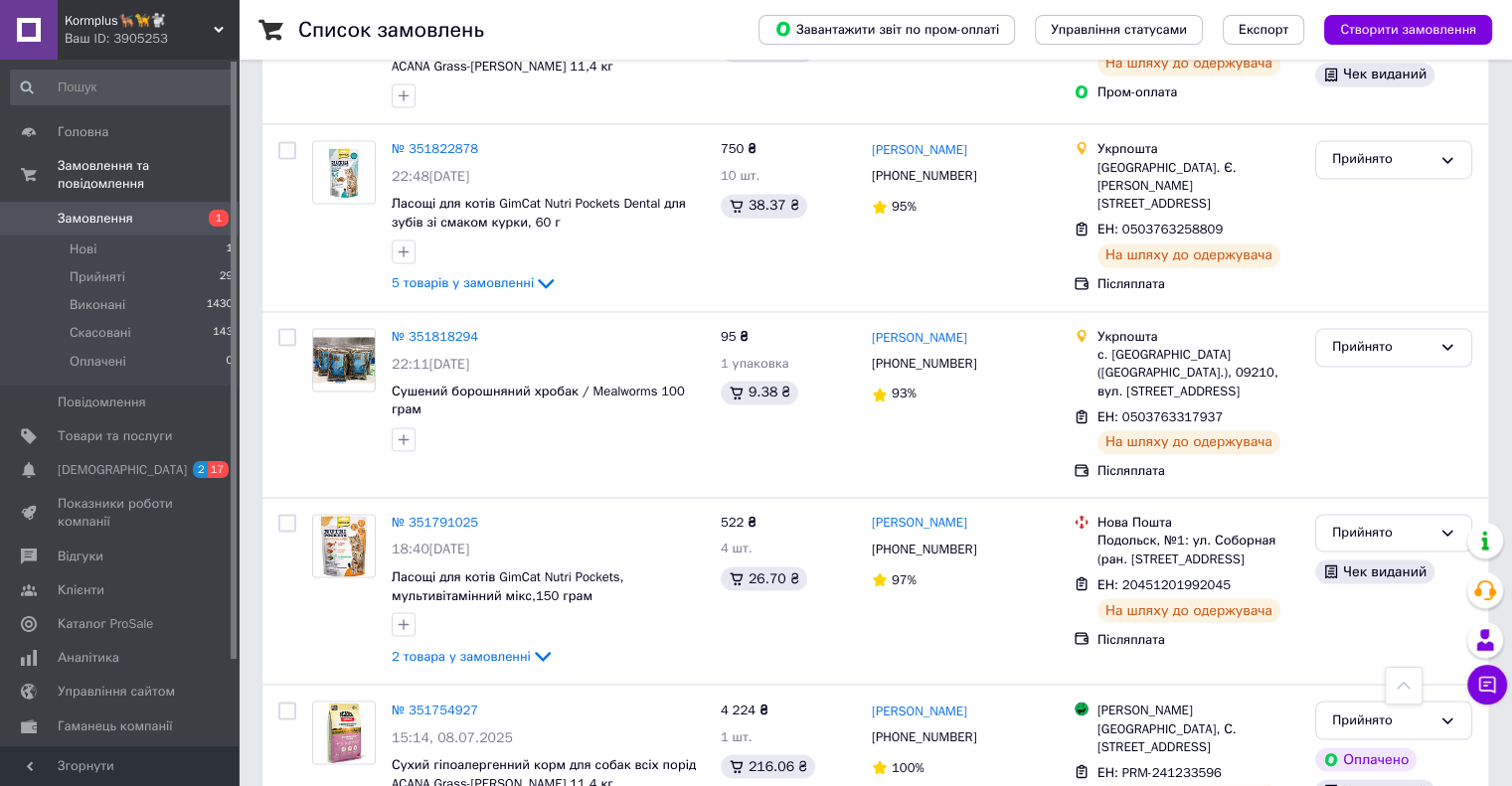 click on "2" at bounding box center [325, 896] 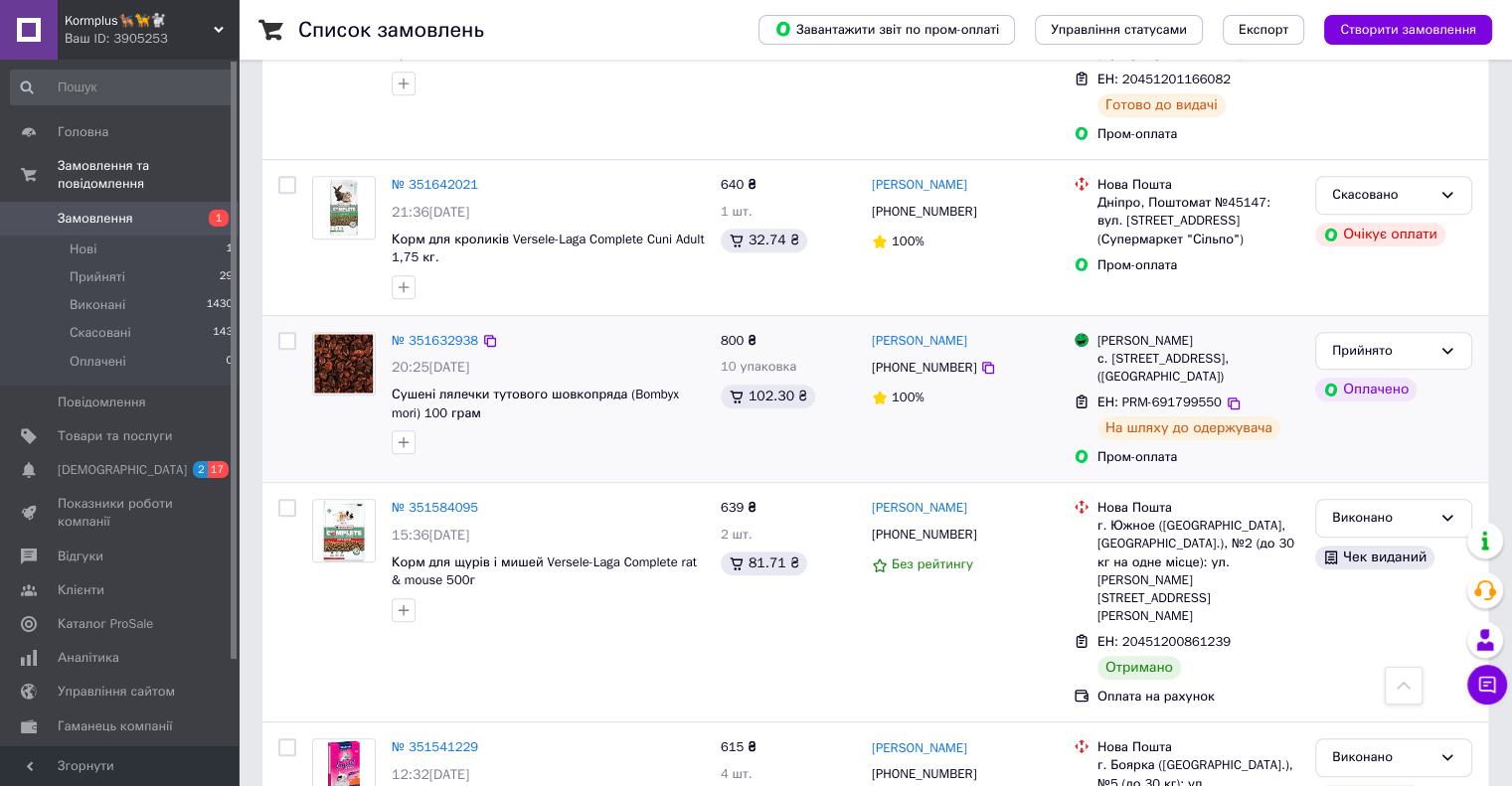 scroll, scrollTop: 1202, scrollLeft: 0, axis: vertical 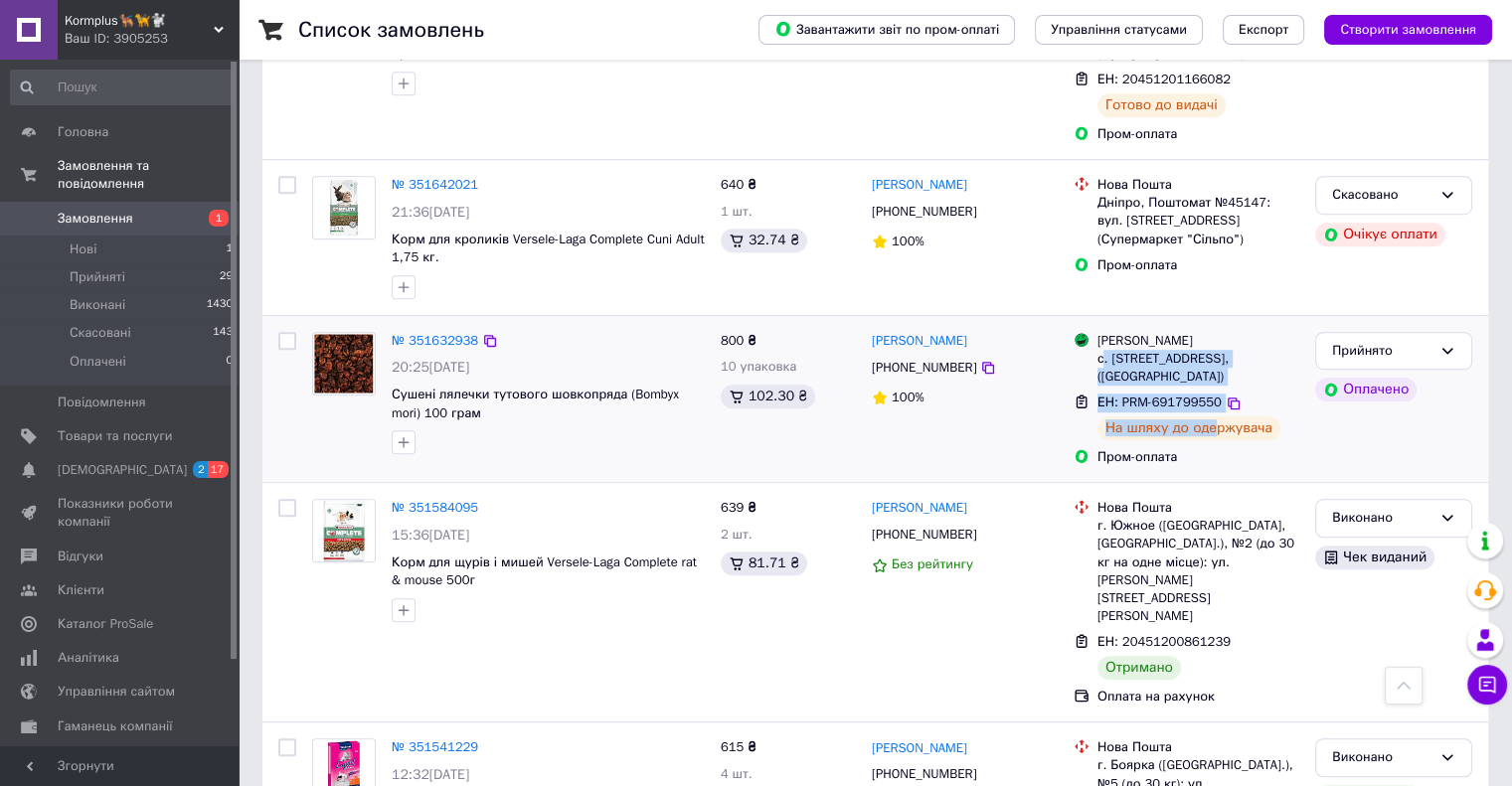 drag, startPoint x: 1109, startPoint y: 289, endPoint x: 1204, endPoint y: 359, distance: 118.004237 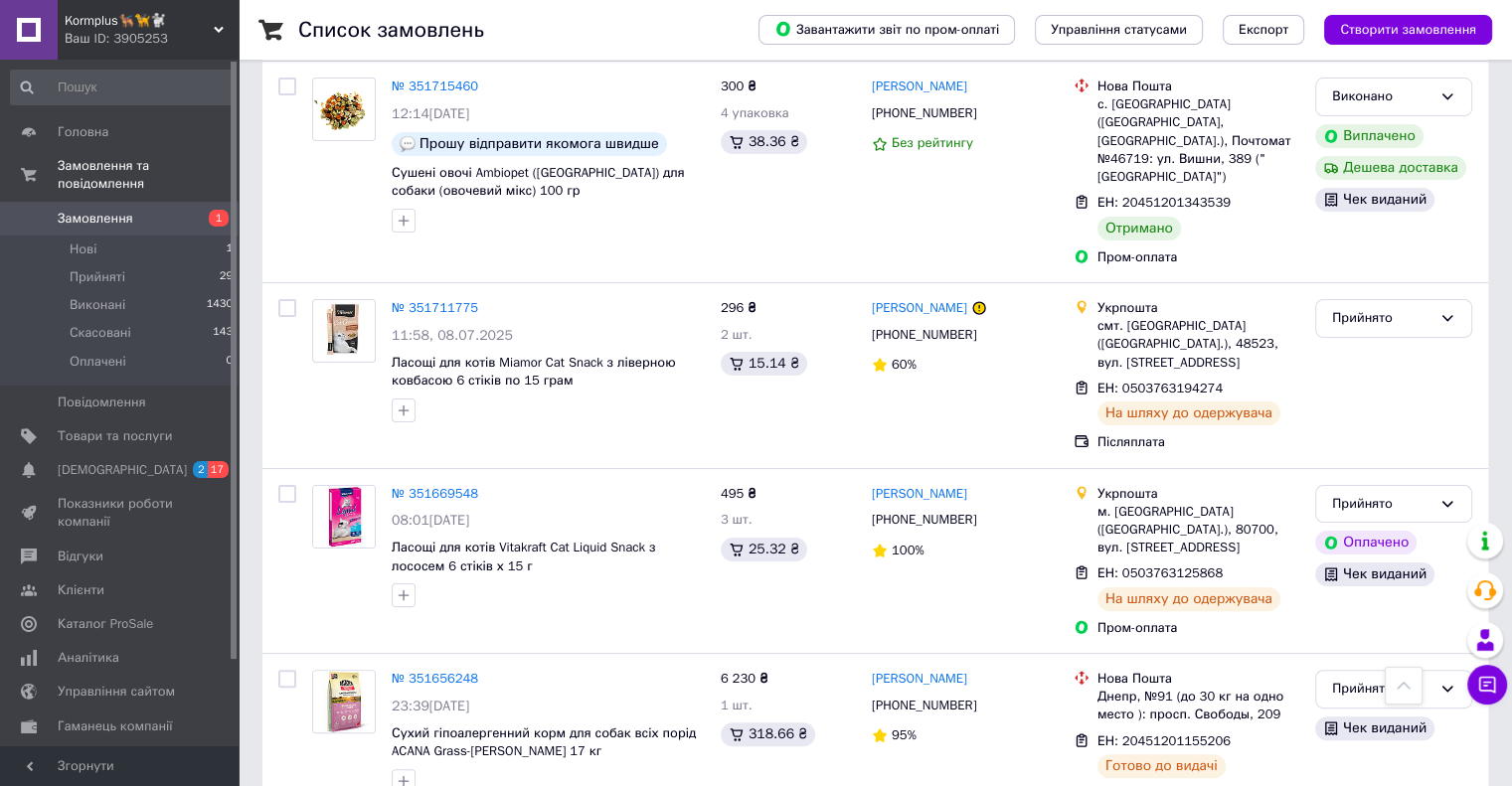 scroll, scrollTop: 0, scrollLeft: 0, axis: both 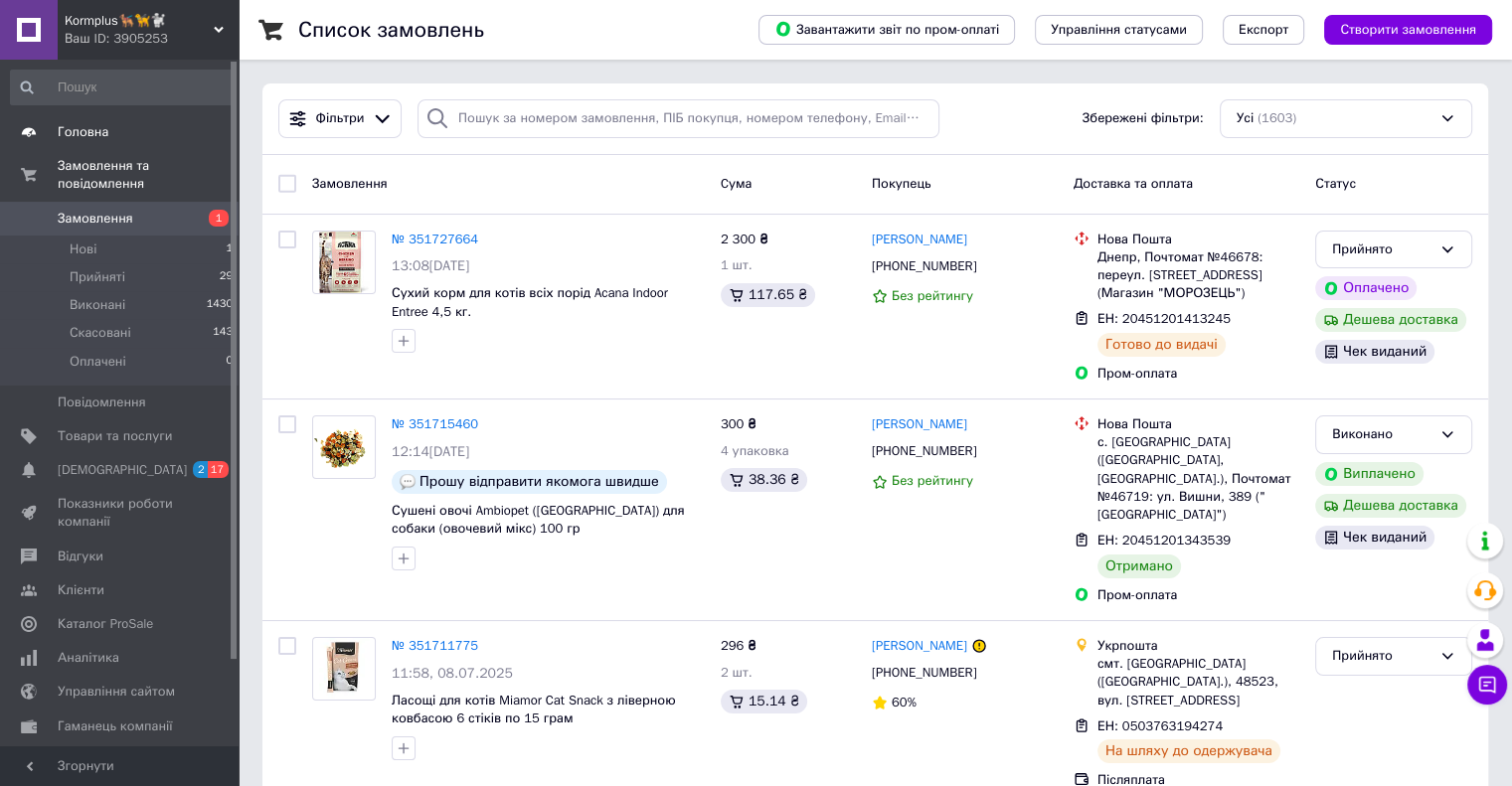 click on "Головна" at bounding box center [83, 132] 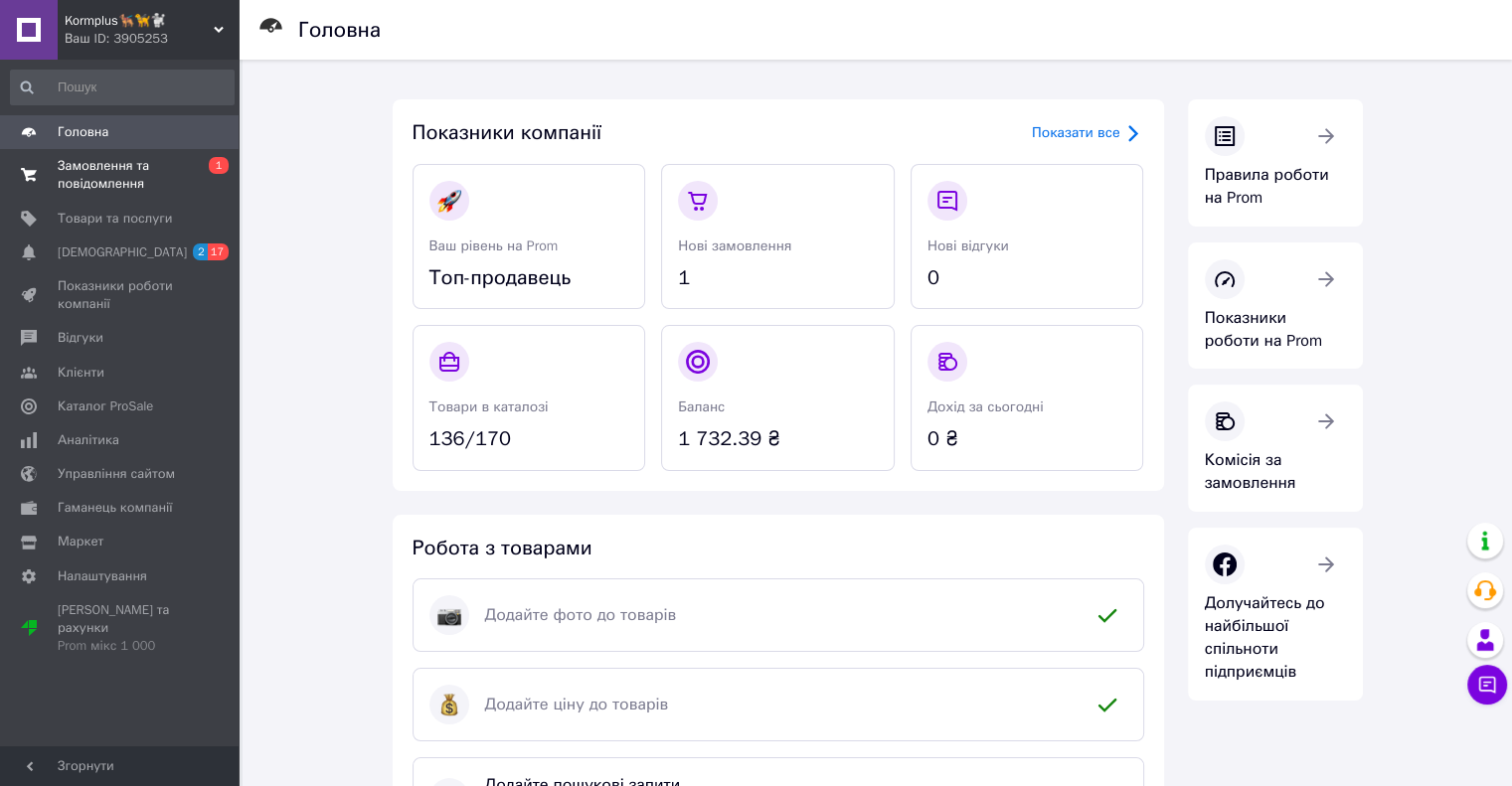 click on "Замовлення та повідомлення" at bounding box center [120, 175] 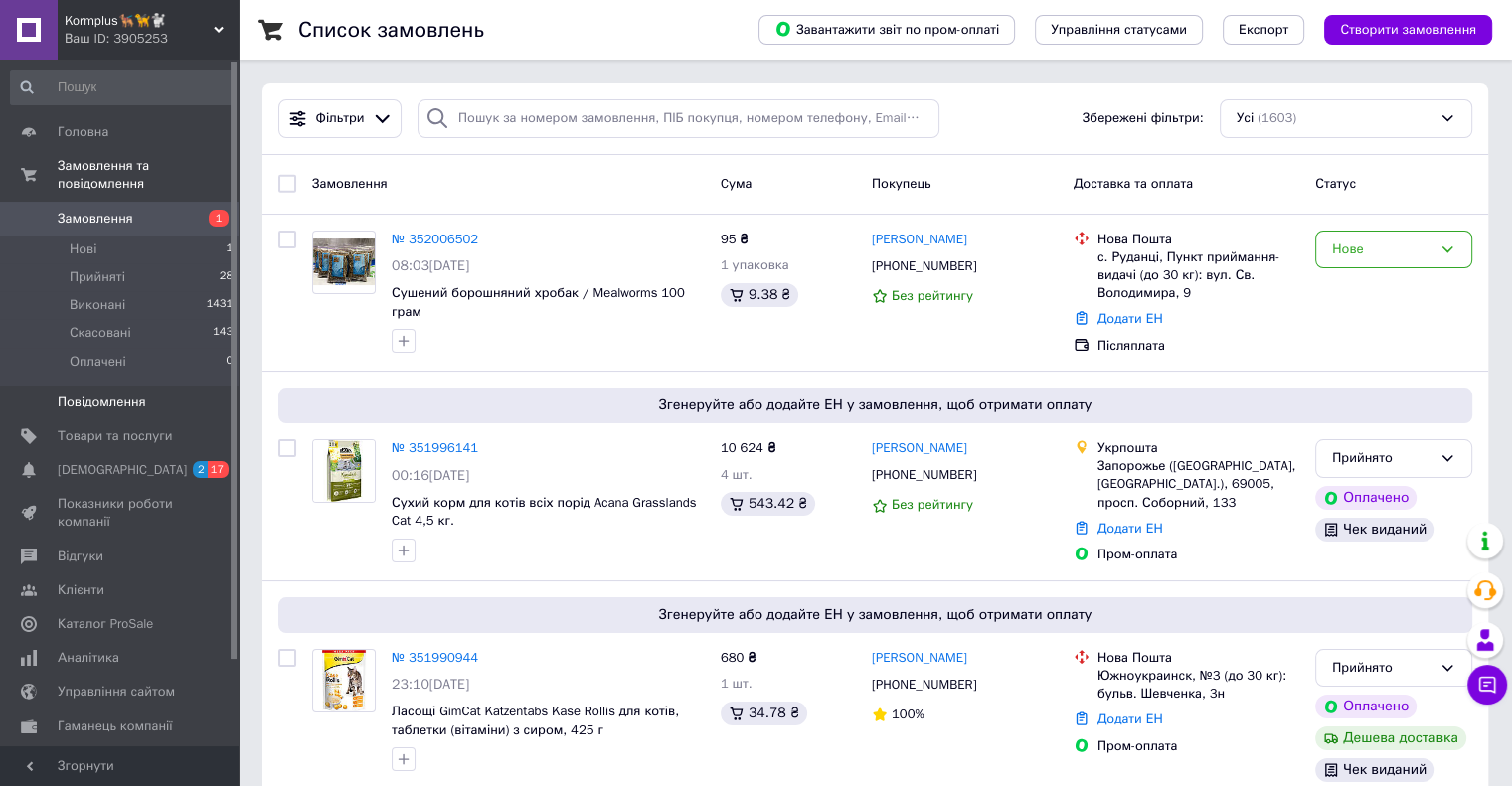 click on "Повідомлення" at bounding box center [101, 402] 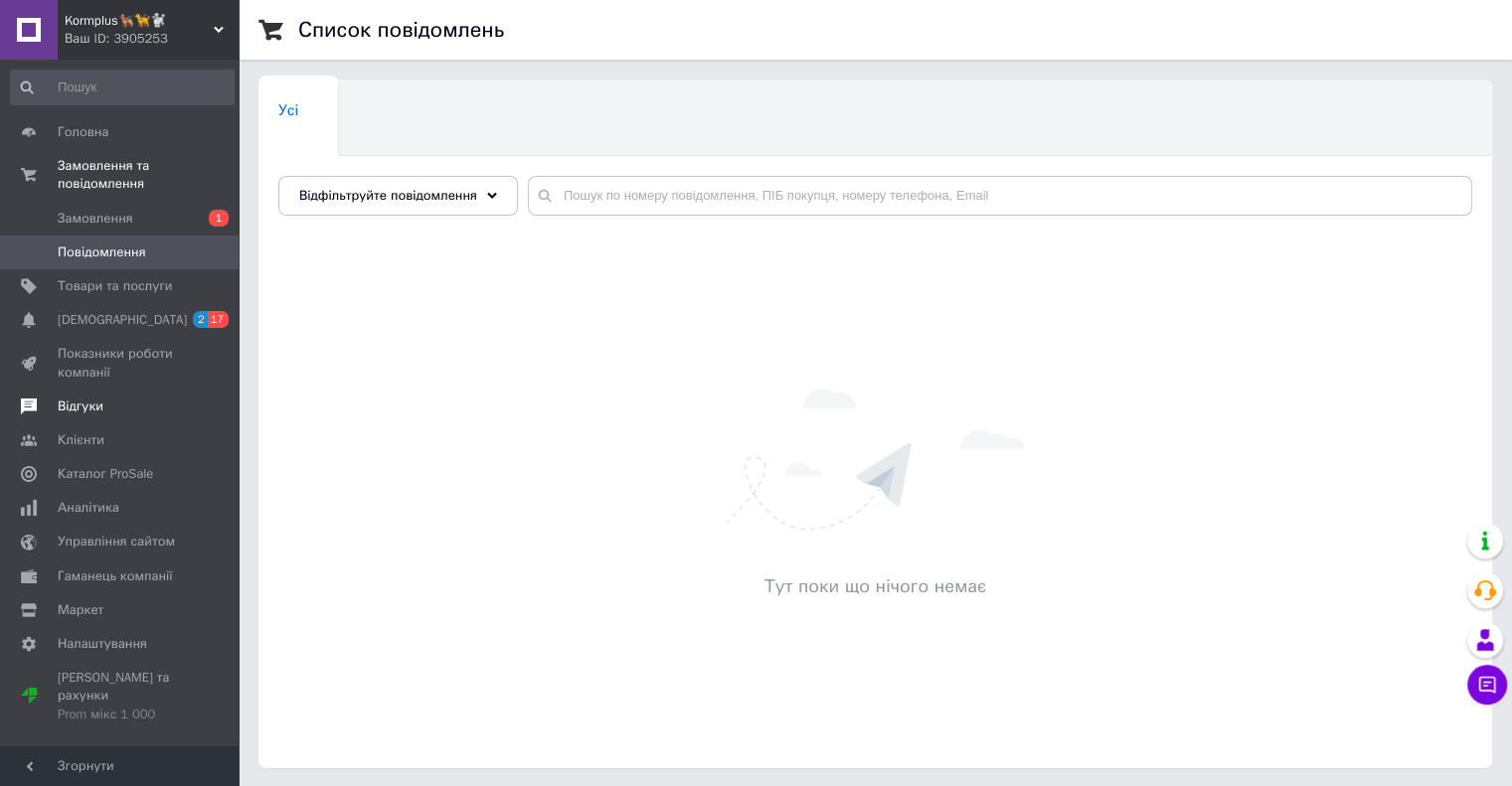 click on "Відгуки" at bounding box center [81, 406] 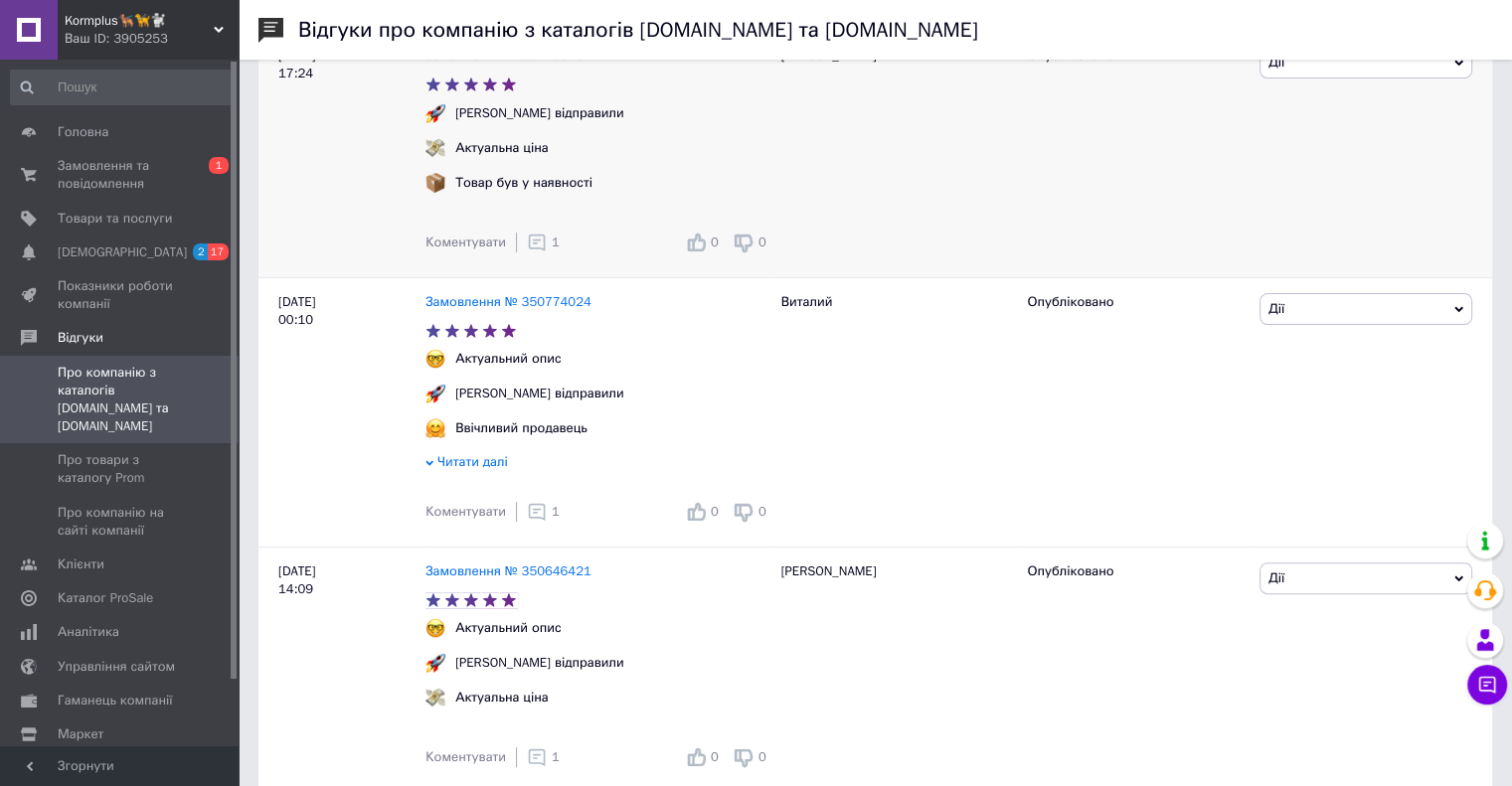 scroll, scrollTop: 497, scrollLeft: 0, axis: vertical 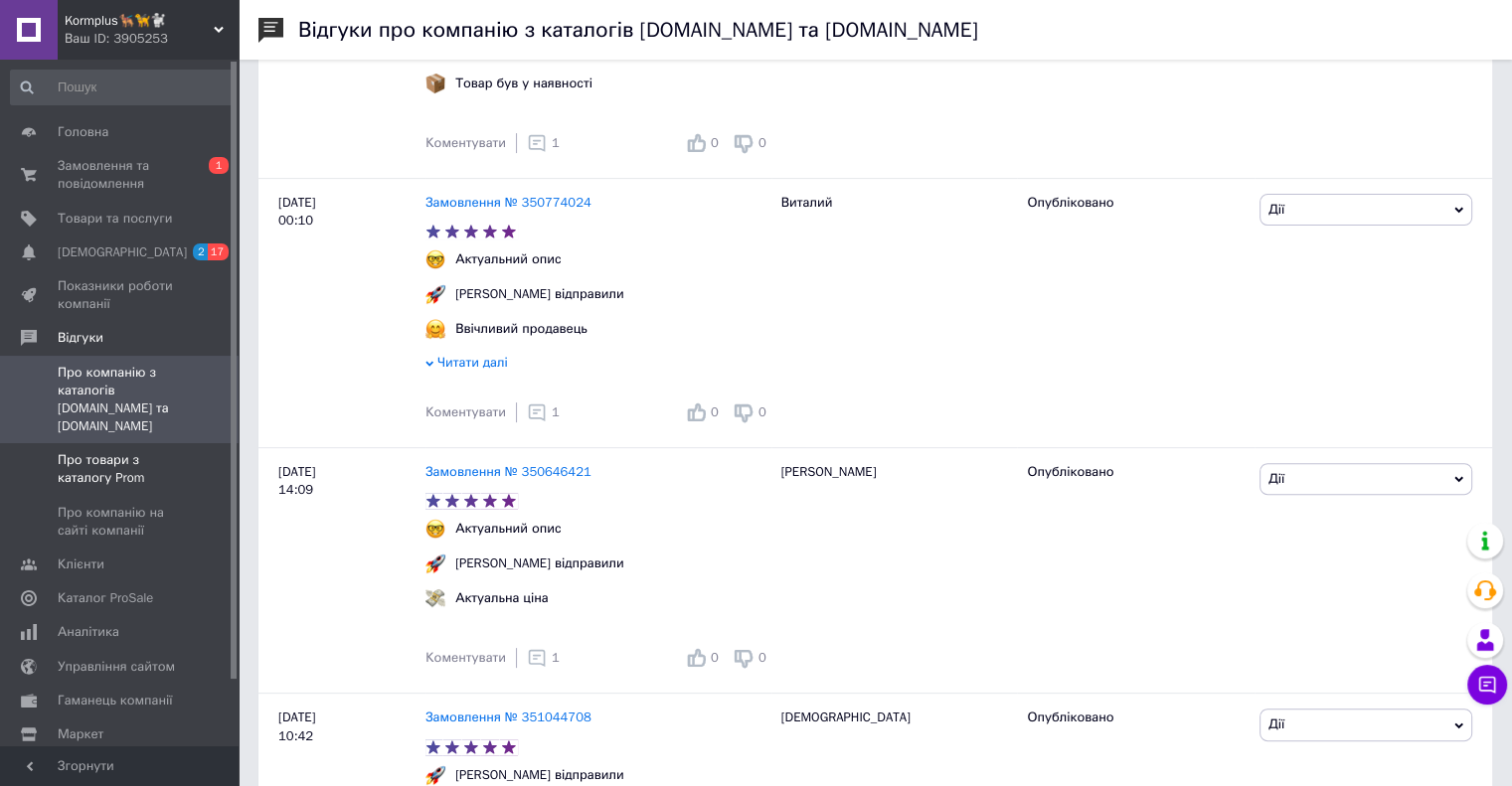click on "Про товари з каталогу Prom" at bounding box center (120, 469) 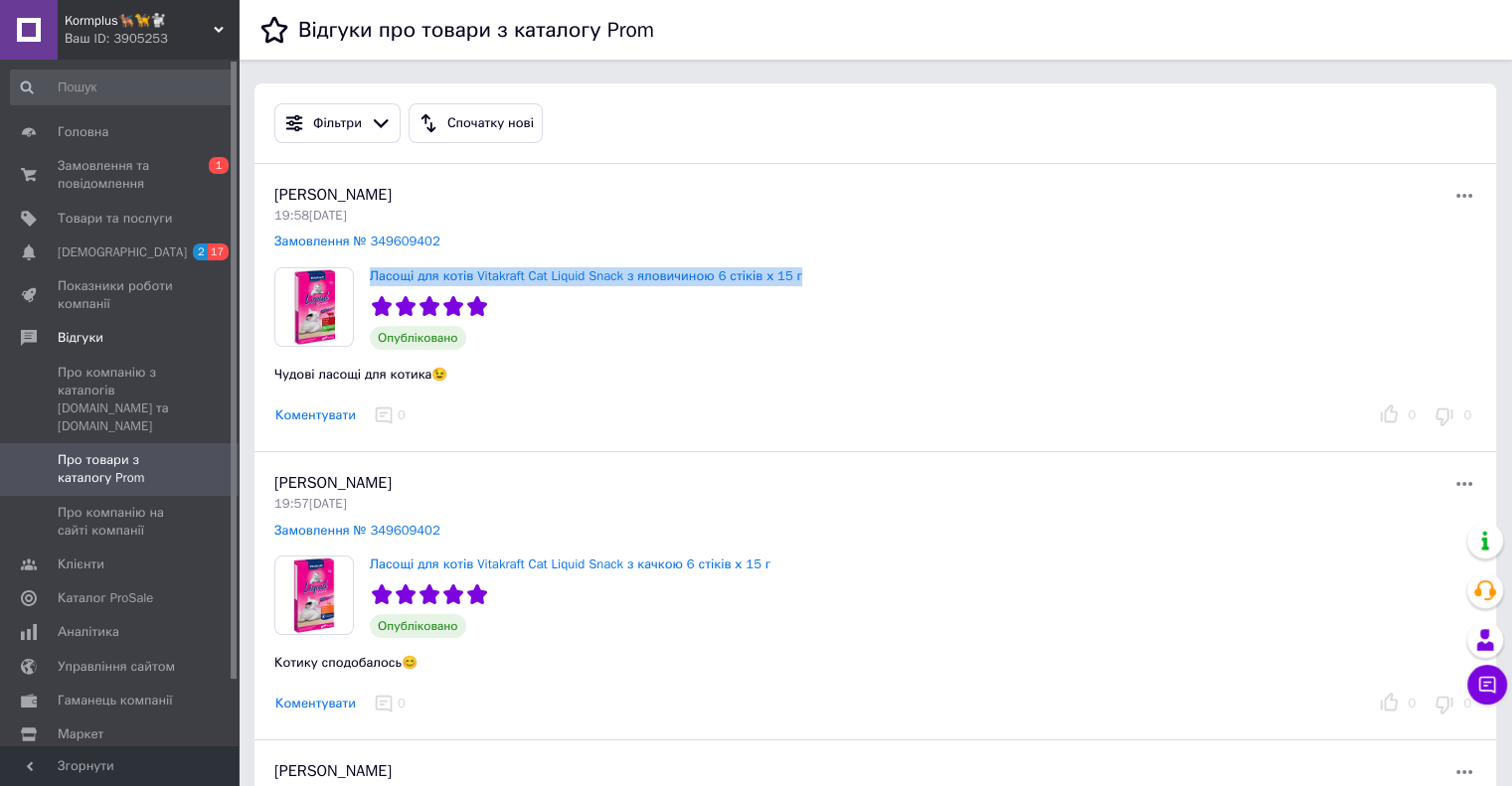 drag, startPoint x: 370, startPoint y: 265, endPoint x: 763, endPoint y: 289, distance: 393.7321 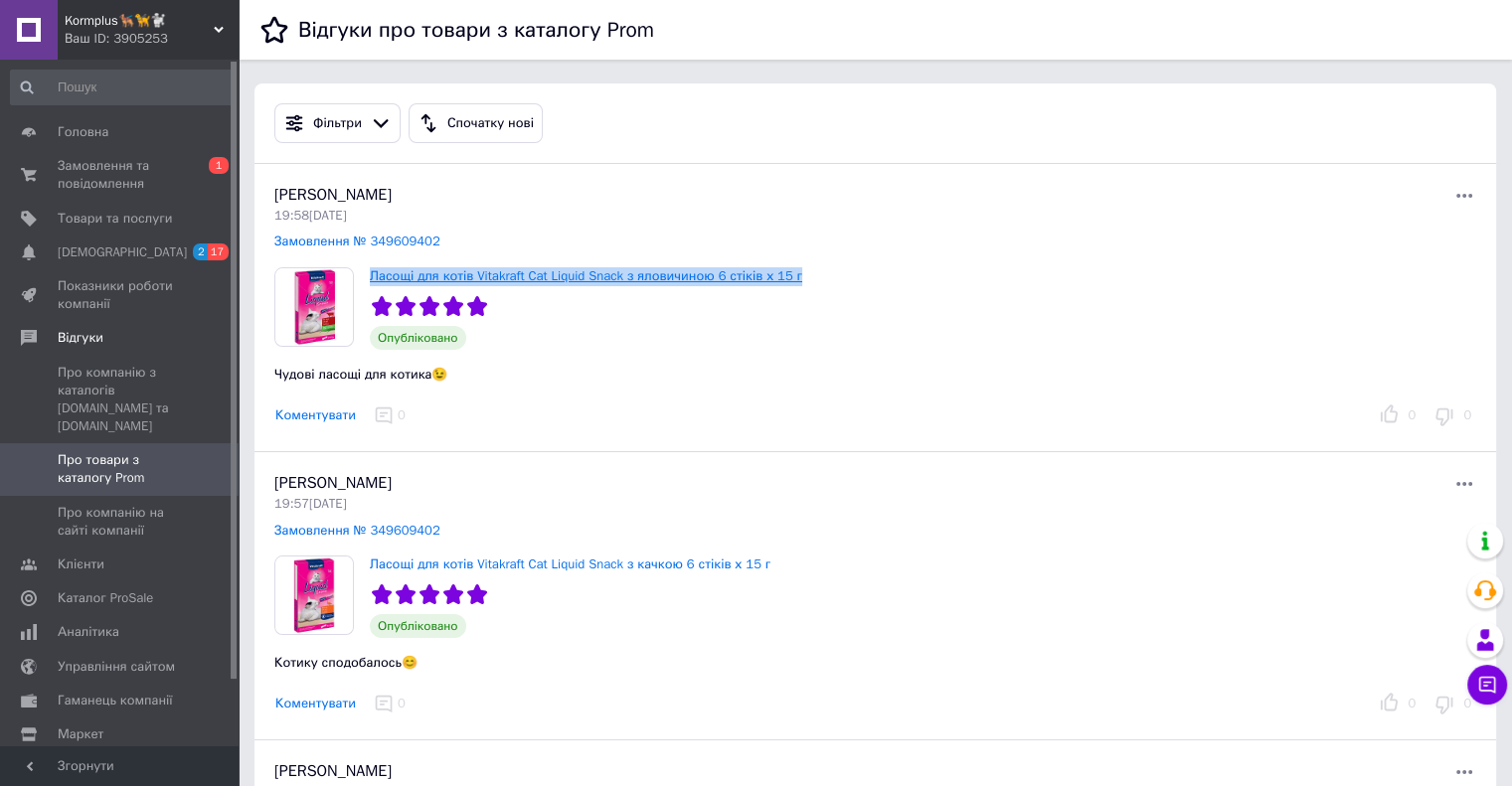 copy on "Ласощі для котів Vitakraft Cat Liquid Snack з яловичиною 6 стіків х 15 г" 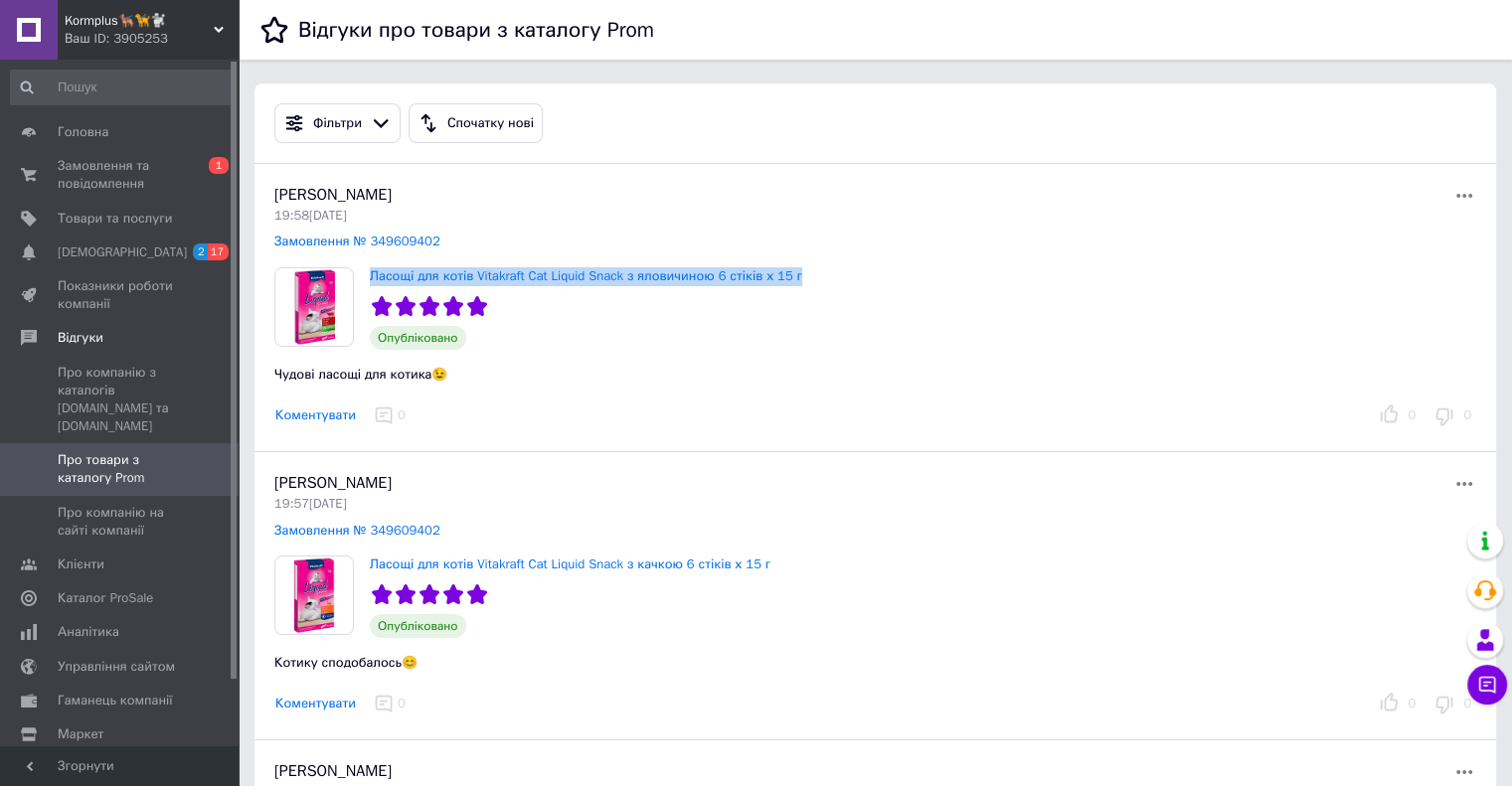 click on "Коментувати" at bounding box center [315, 415] 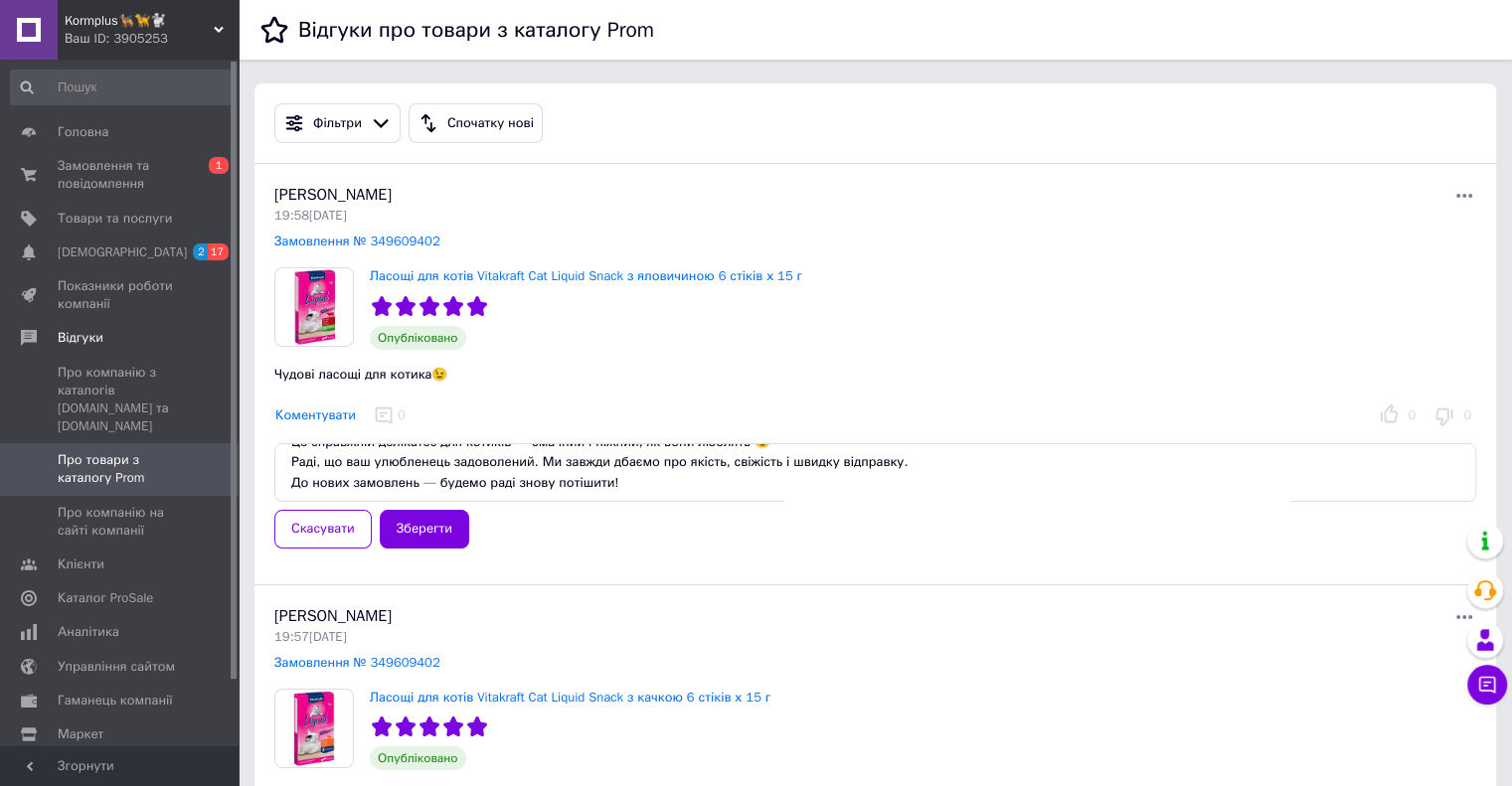 scroll, scrollTop: 0, scrollLeft: 0, axis: both 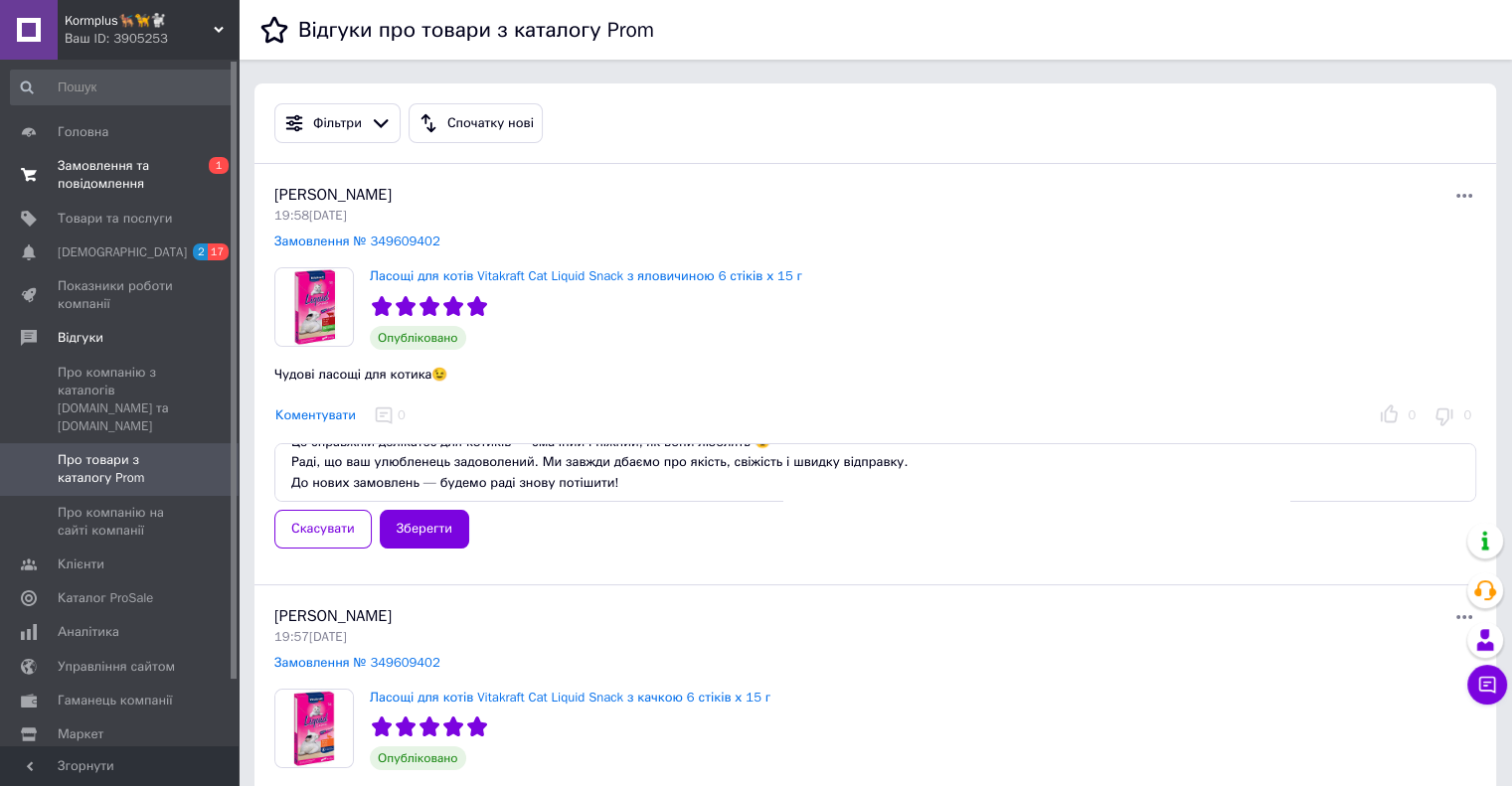 click on "Замовлення та повідомлення" at bounding box center (120, 175) 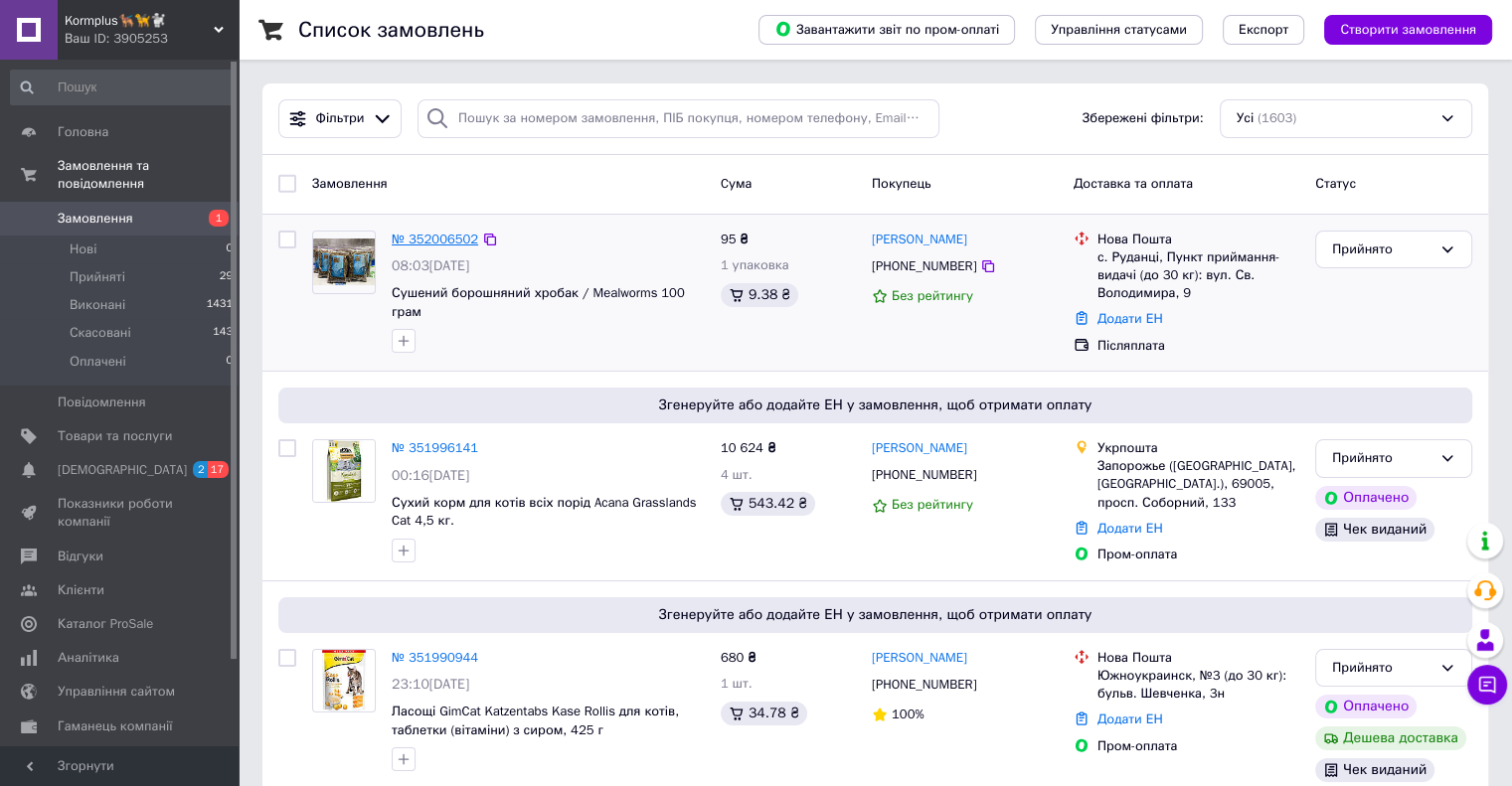 click on "№ 352006502" at bounding box center [434, 238] 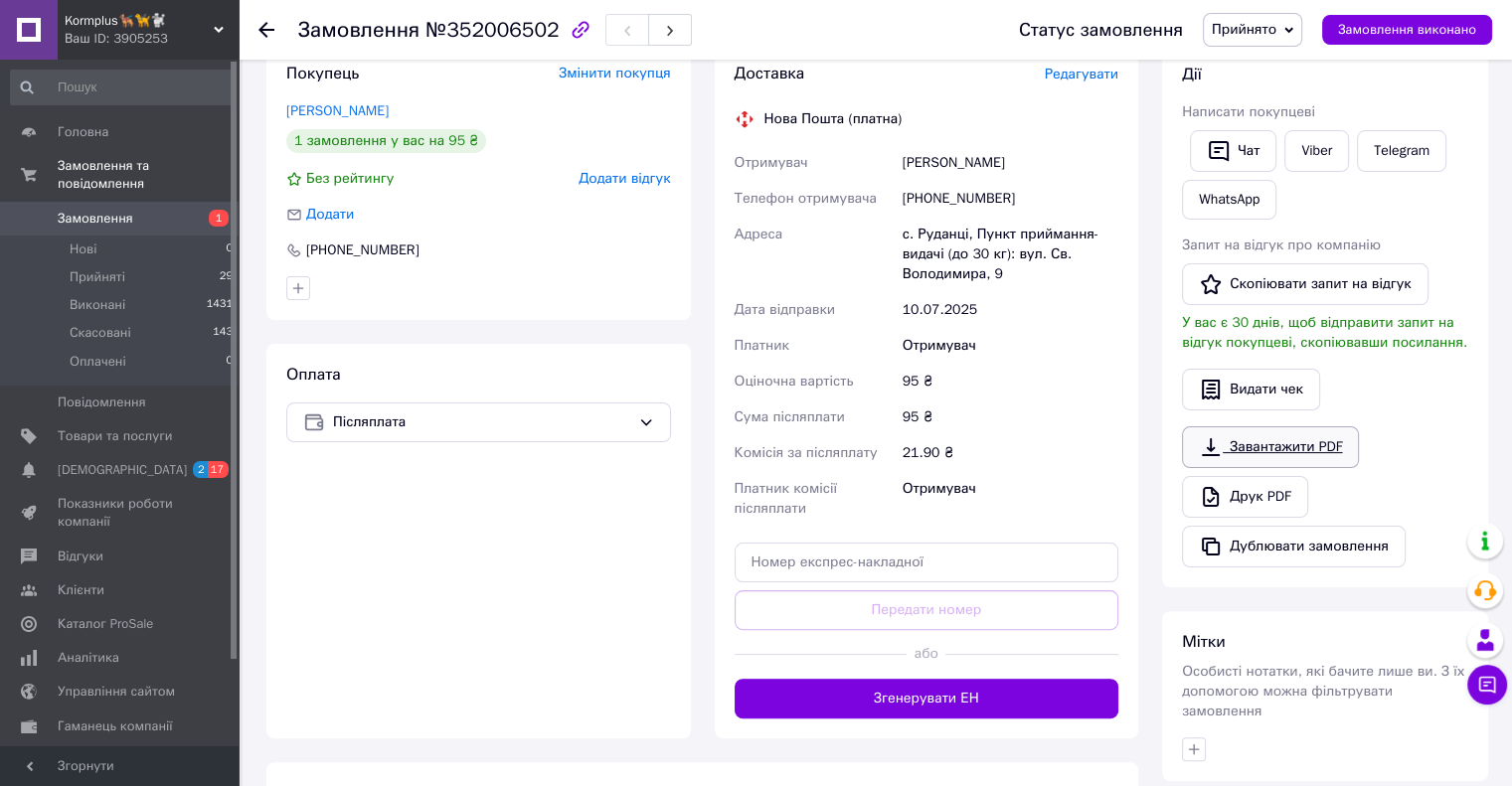 scroll, scrollTop: 397, scrollLeft: 0, axis: vertical 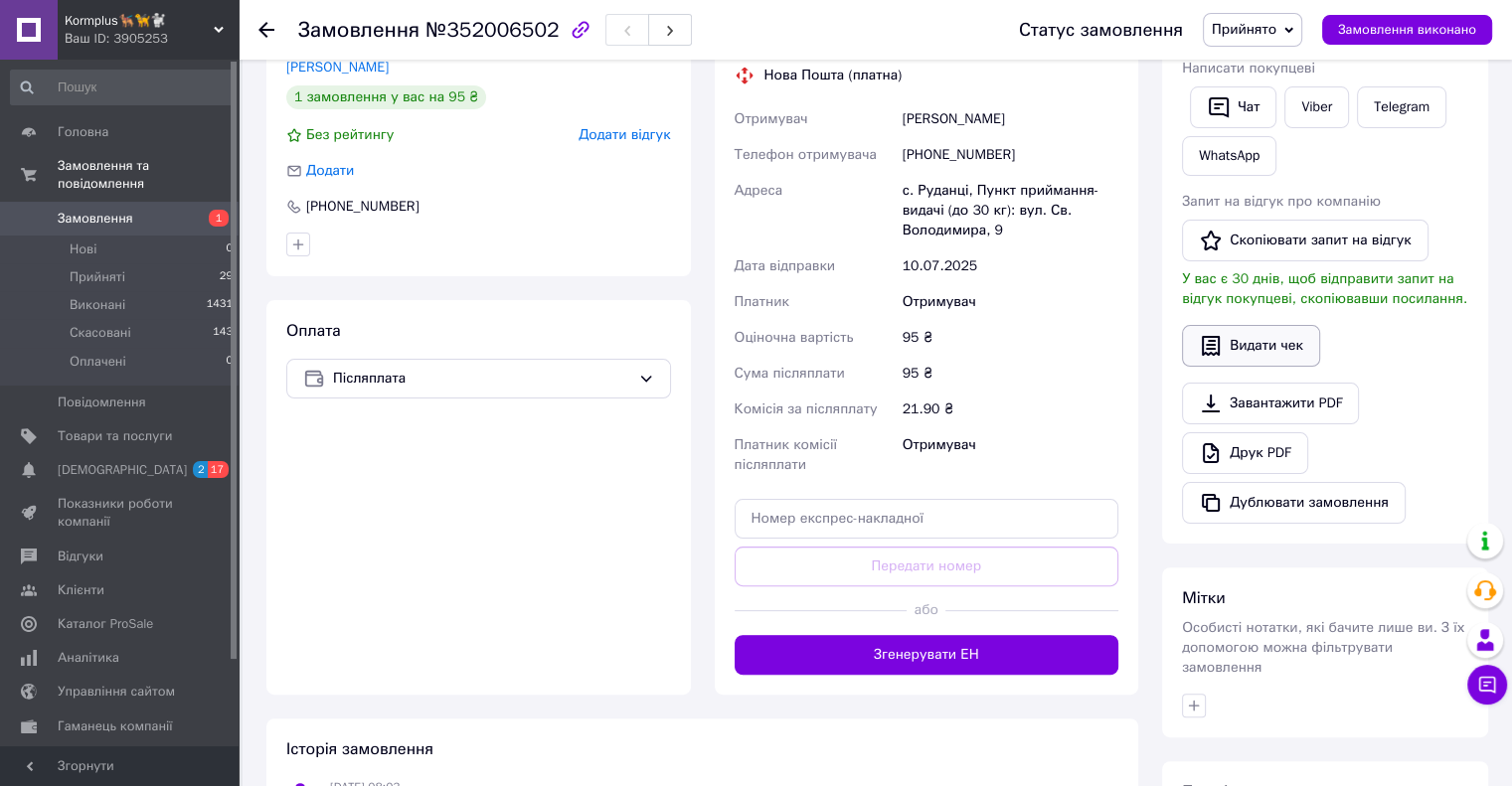 click on "Видати чек" at bounding box center [1251, 346] 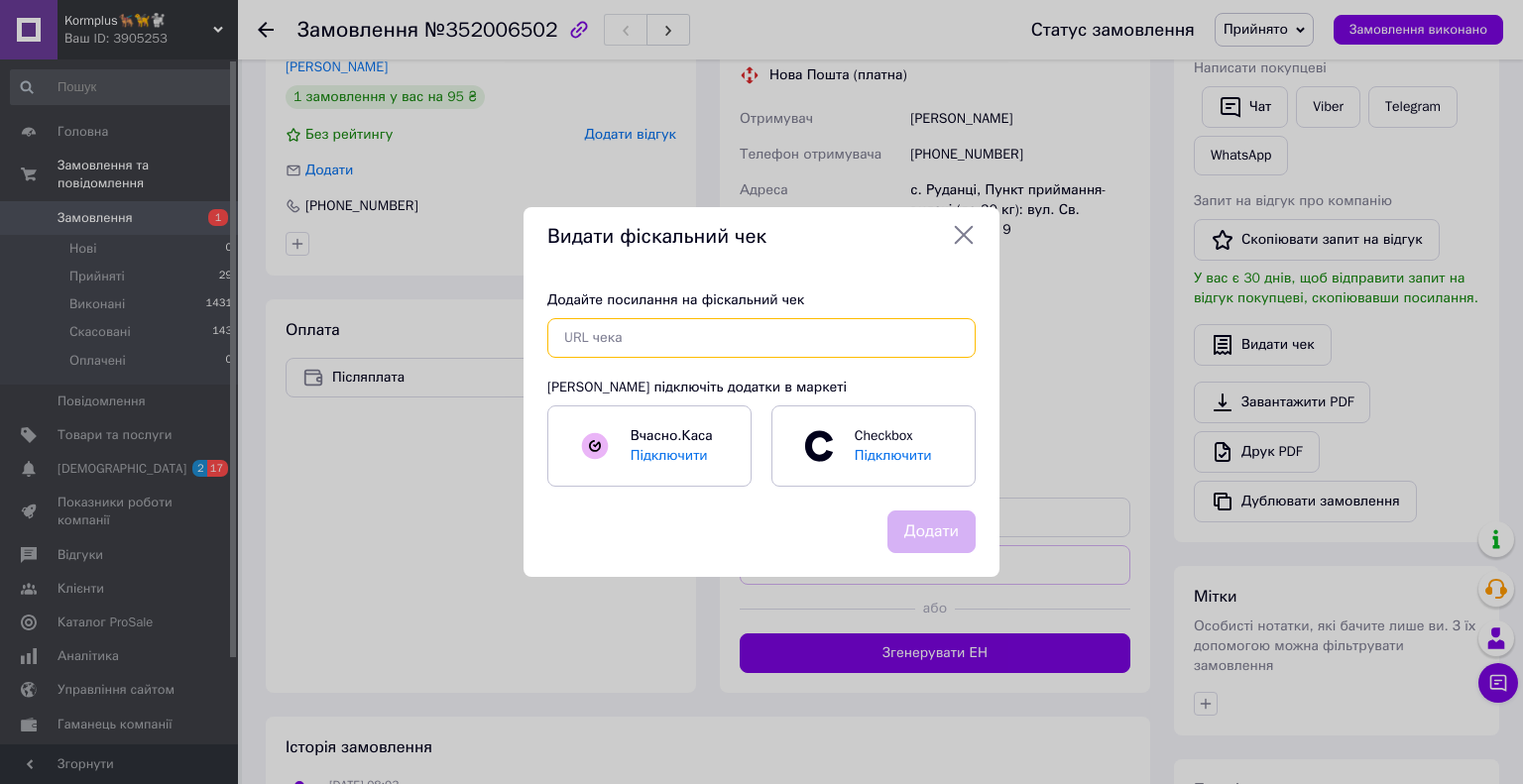 paste on "https://check.checkbox.ua/6lZGJiblbw8" 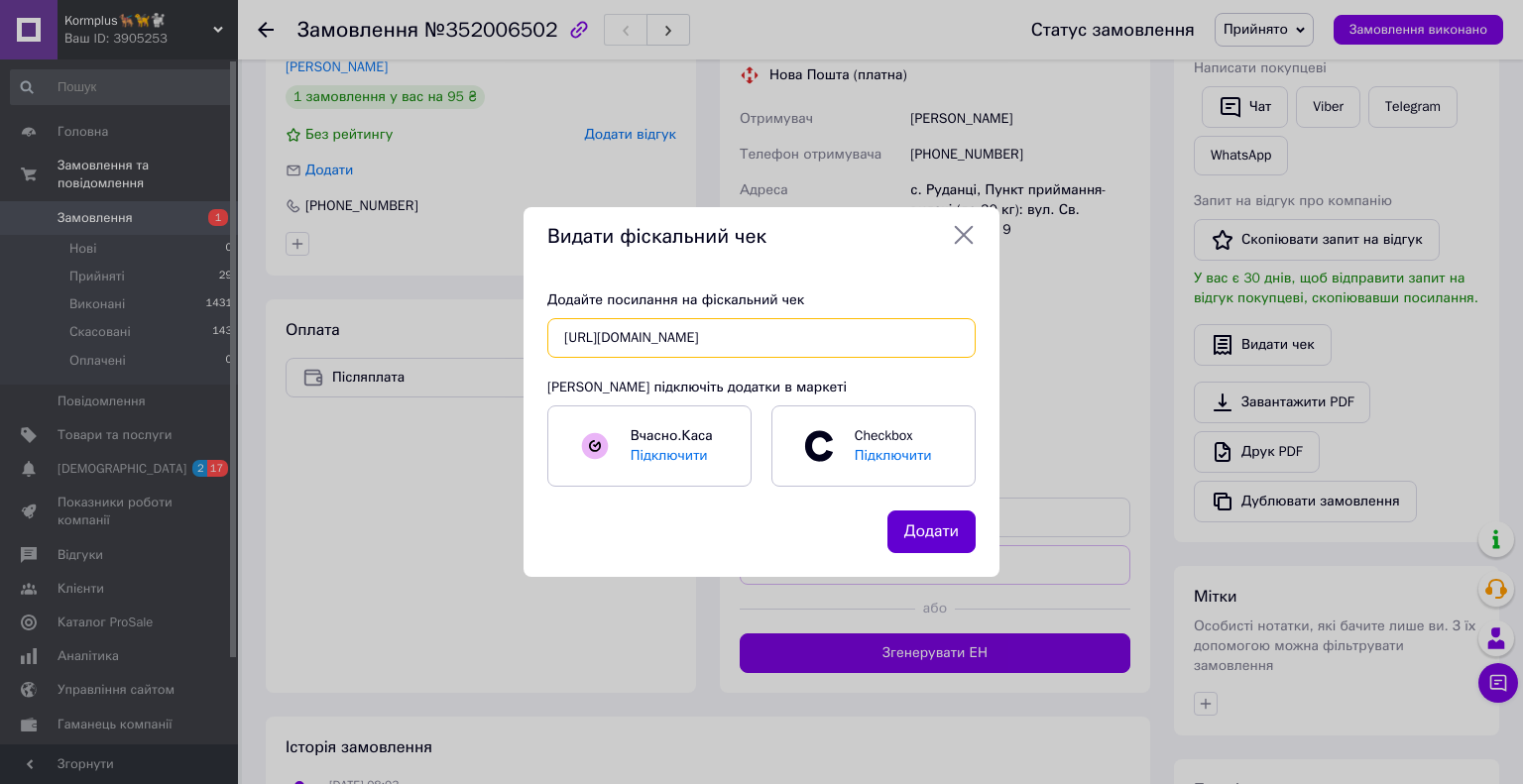 type on "https://check.checkbox.ua/6lZGJiblbw8" 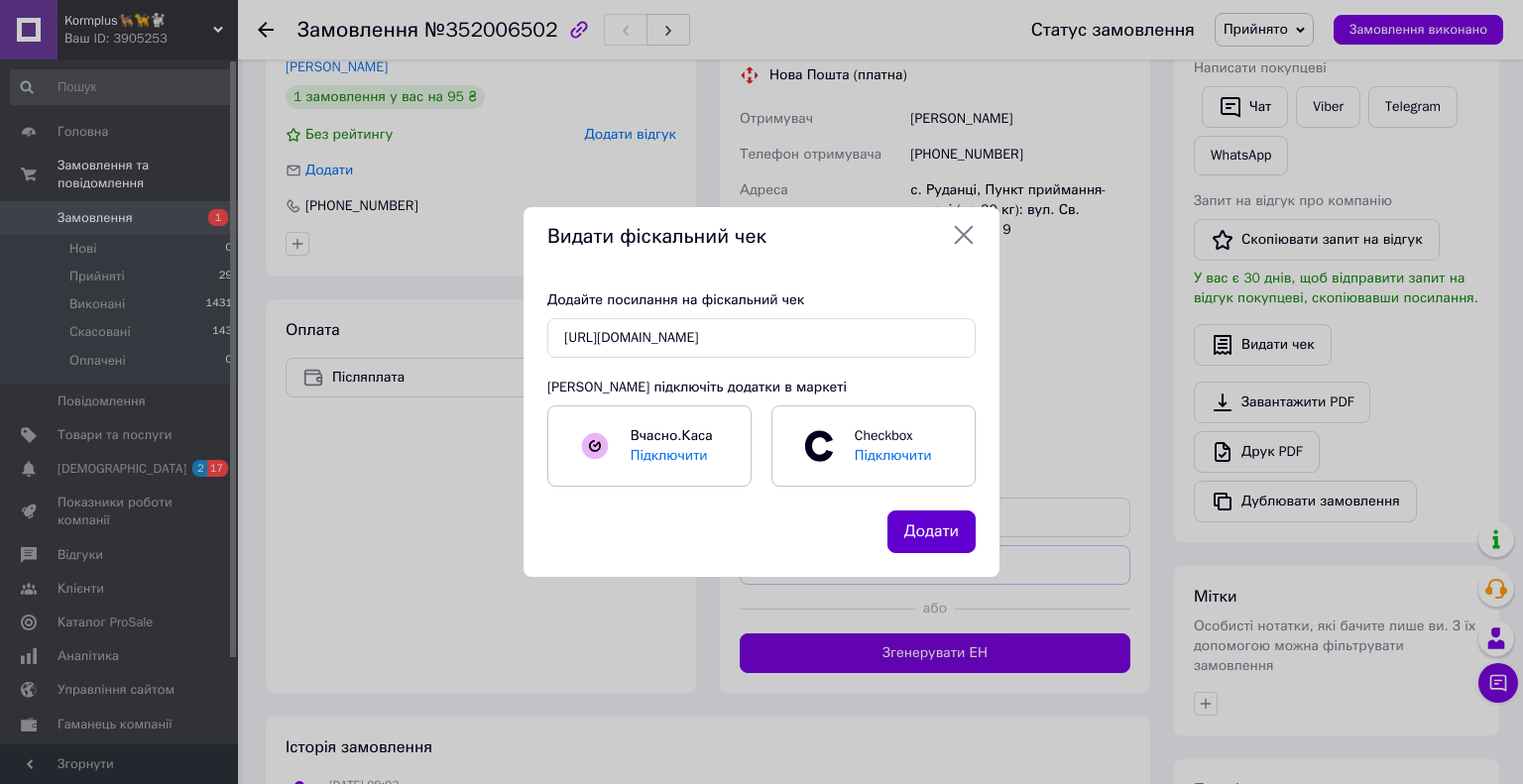 click on "Додати" at bounding box center (931, 531) 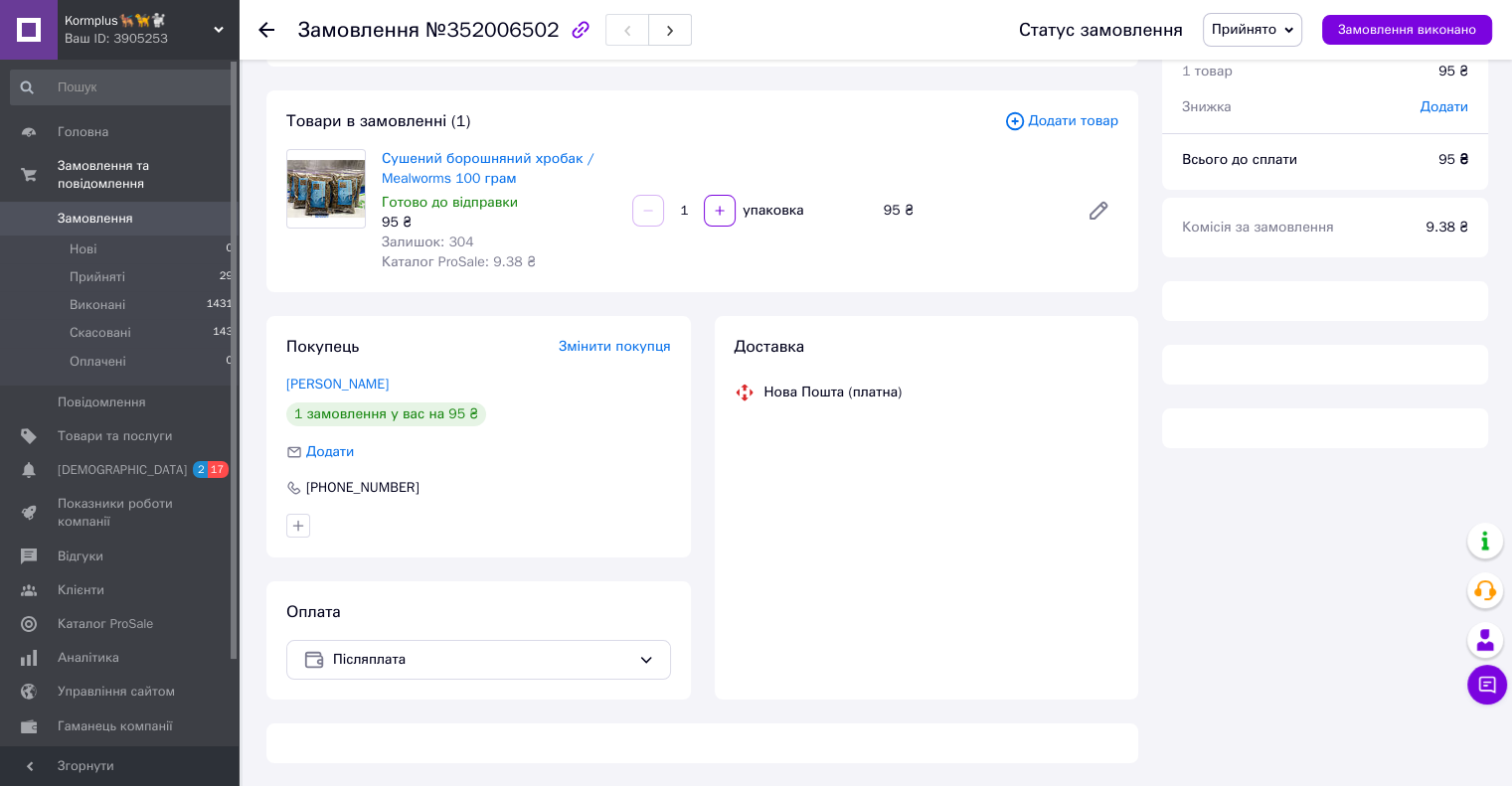 scroll, scrollTop: 121, scrollLeft: 0, axis: vertical 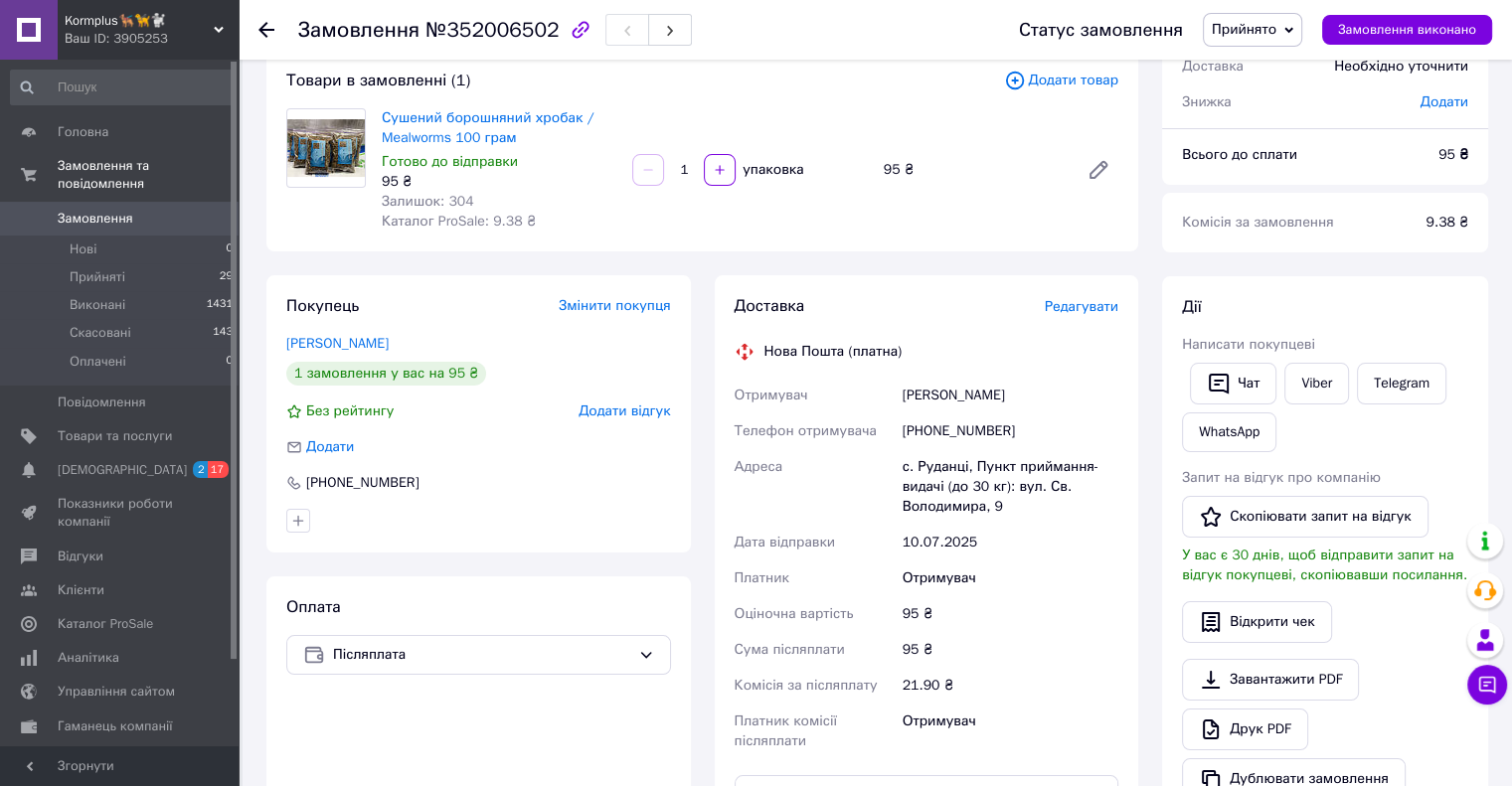 click on "Замовлення 0" at bounding box center (122, 219) 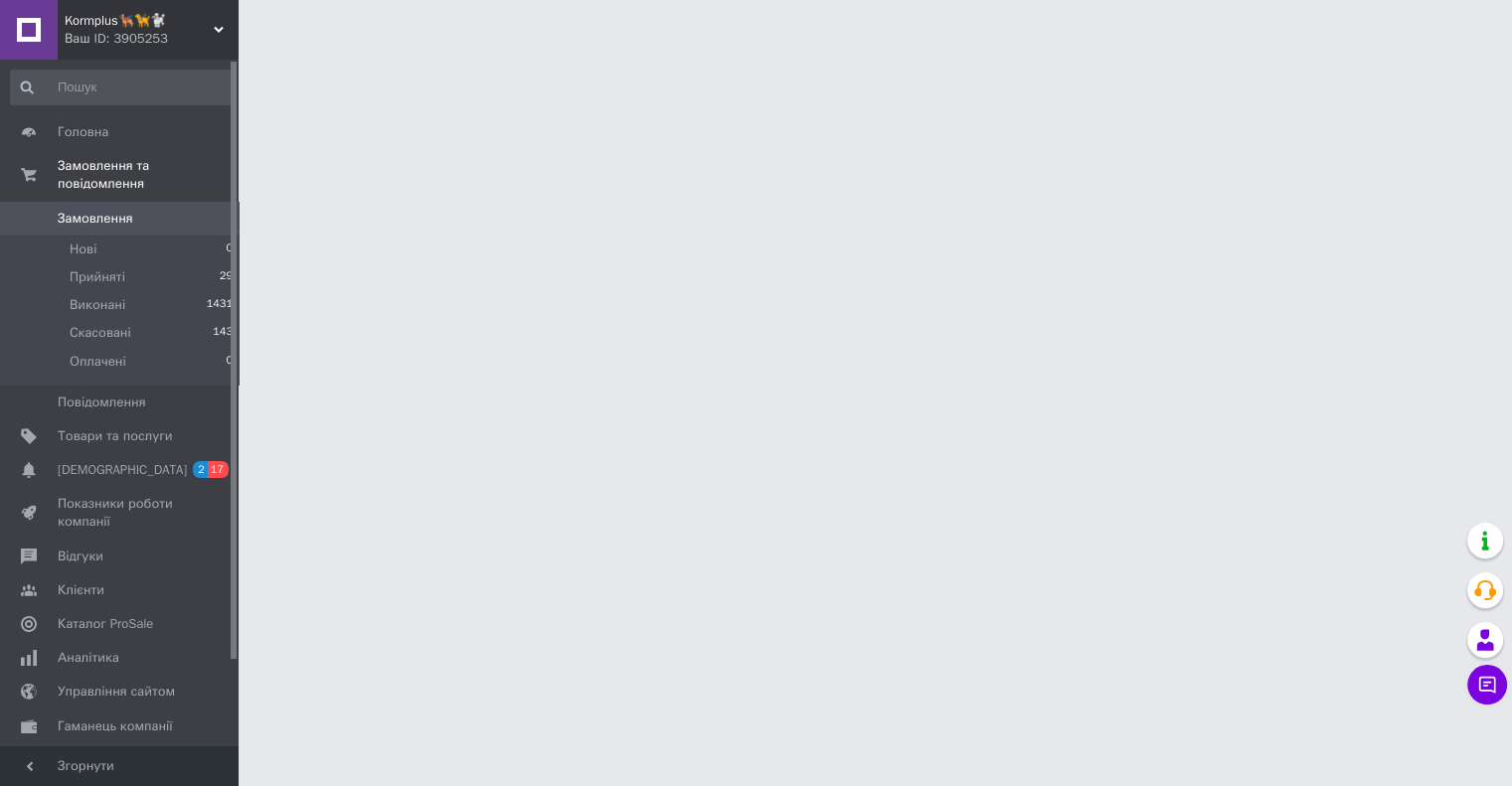 scroll, scrollTop: 0, scrollLeft: 0, axis: both 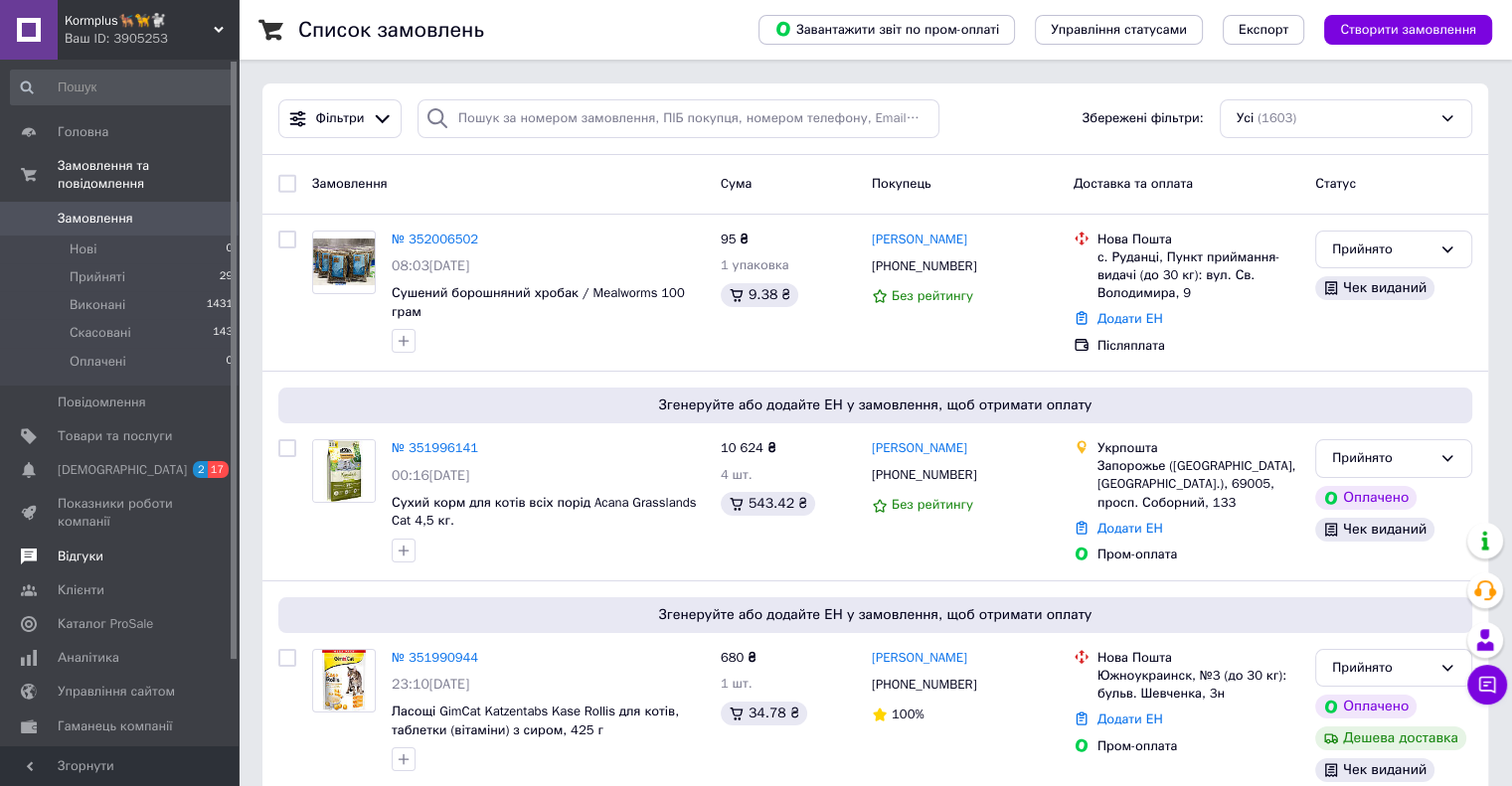 click on "Відгуки" at bounding box center (120, 556) 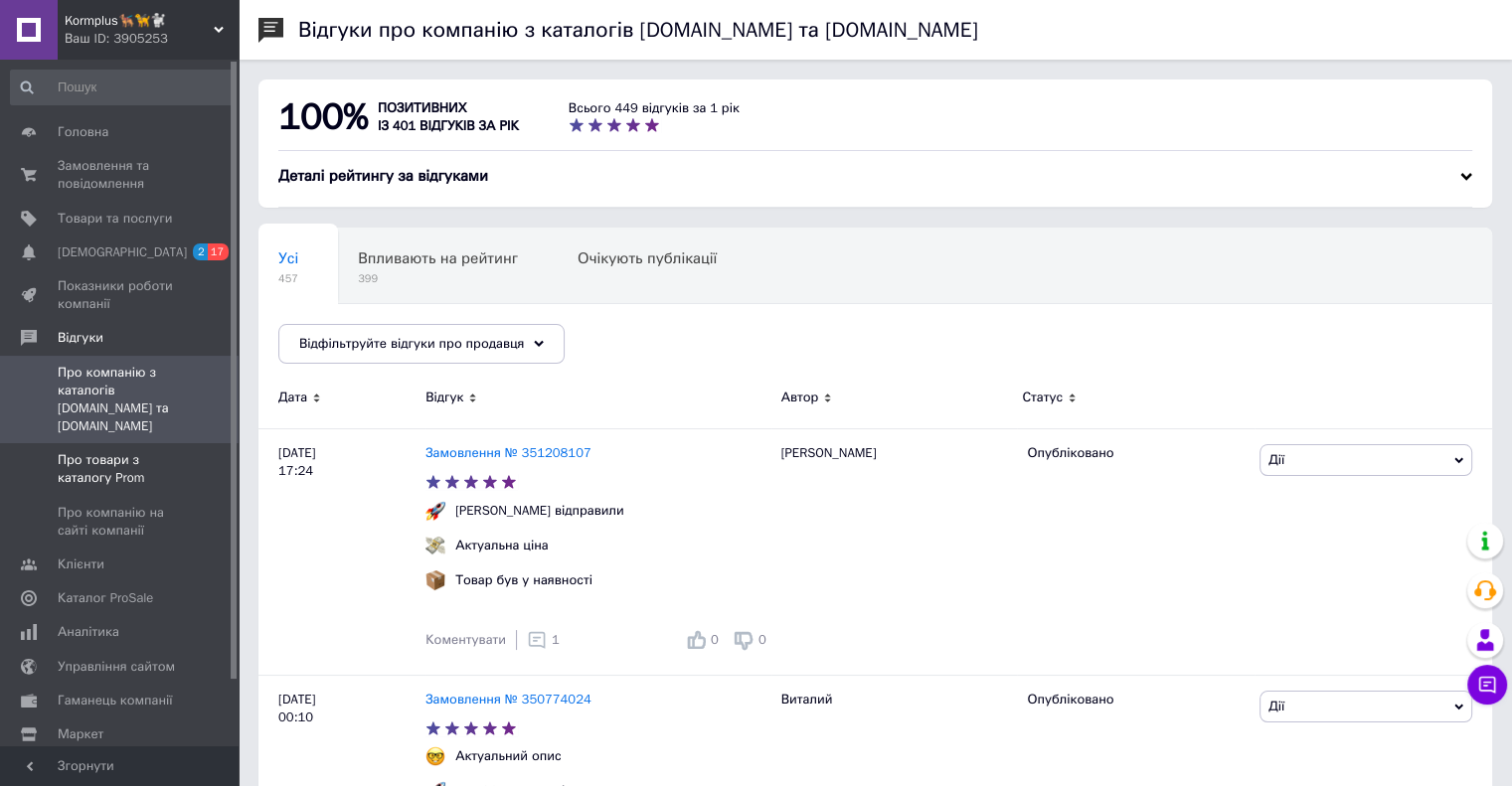 click on "Про товари з каталогу Prom" at bounding box center [120, 469] 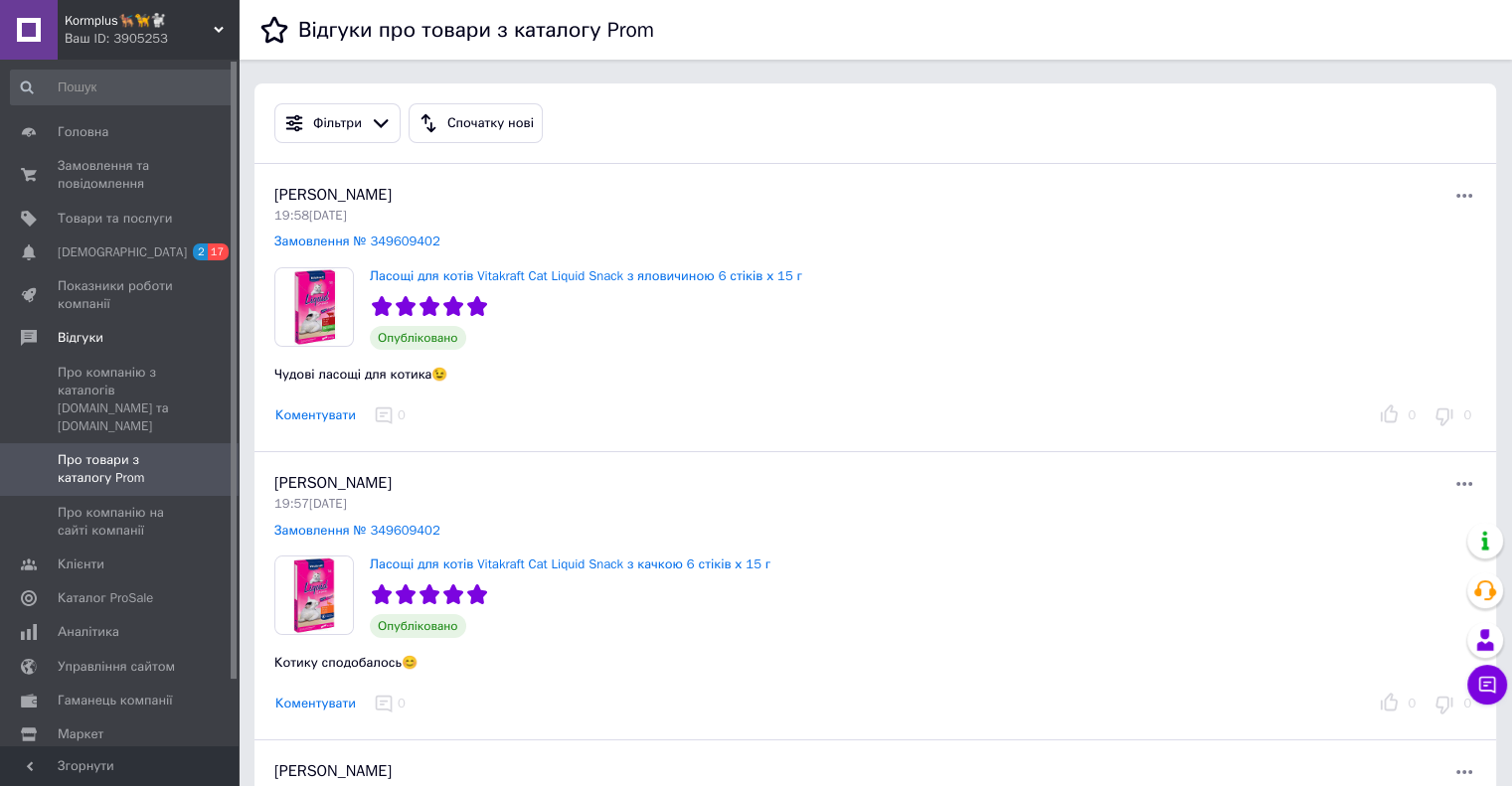 click on "Коментувати" at bounding box center [315, 415] 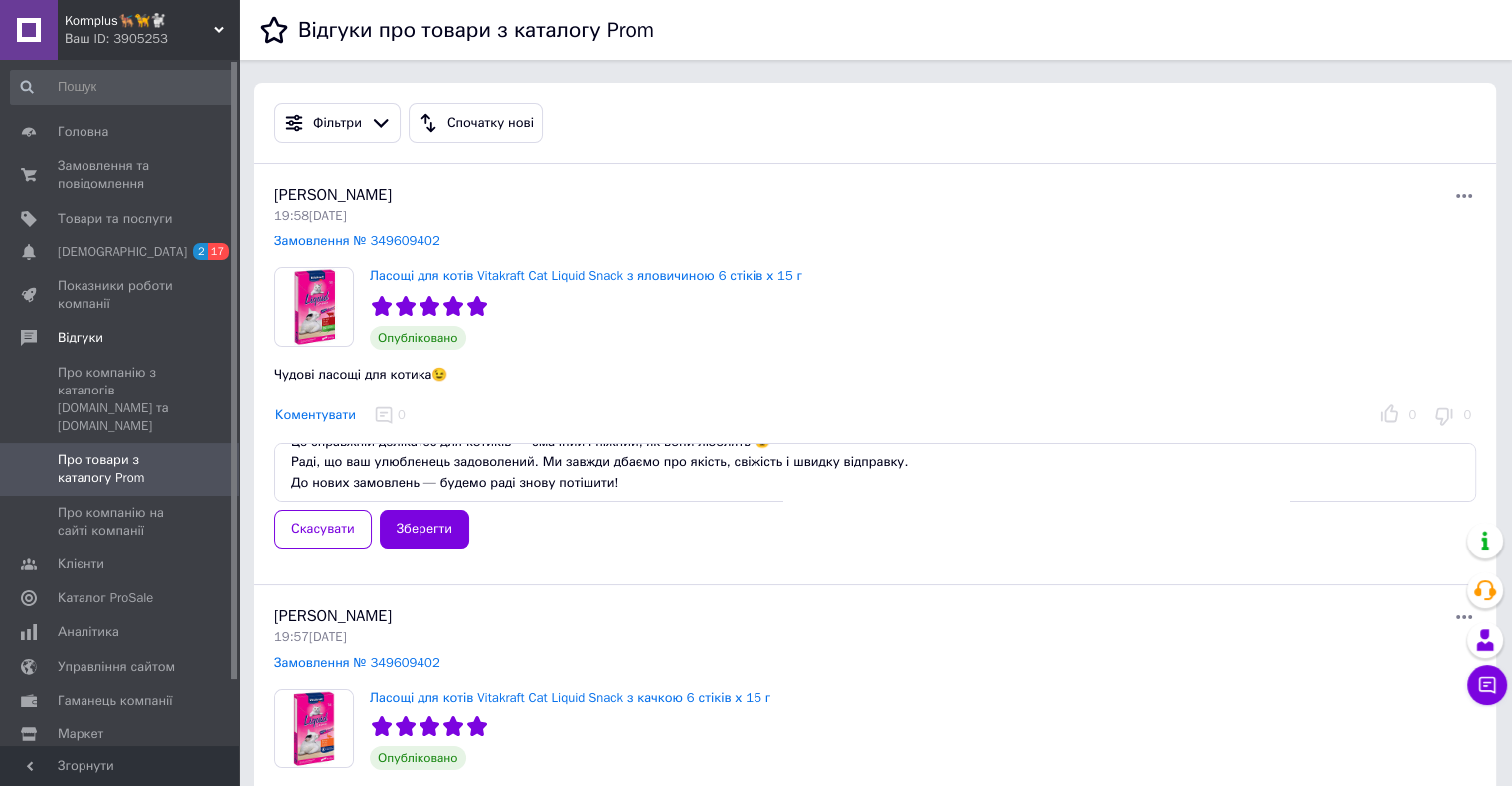 scroll, scrollTop: 0, scrollLeft: 0, axis: both 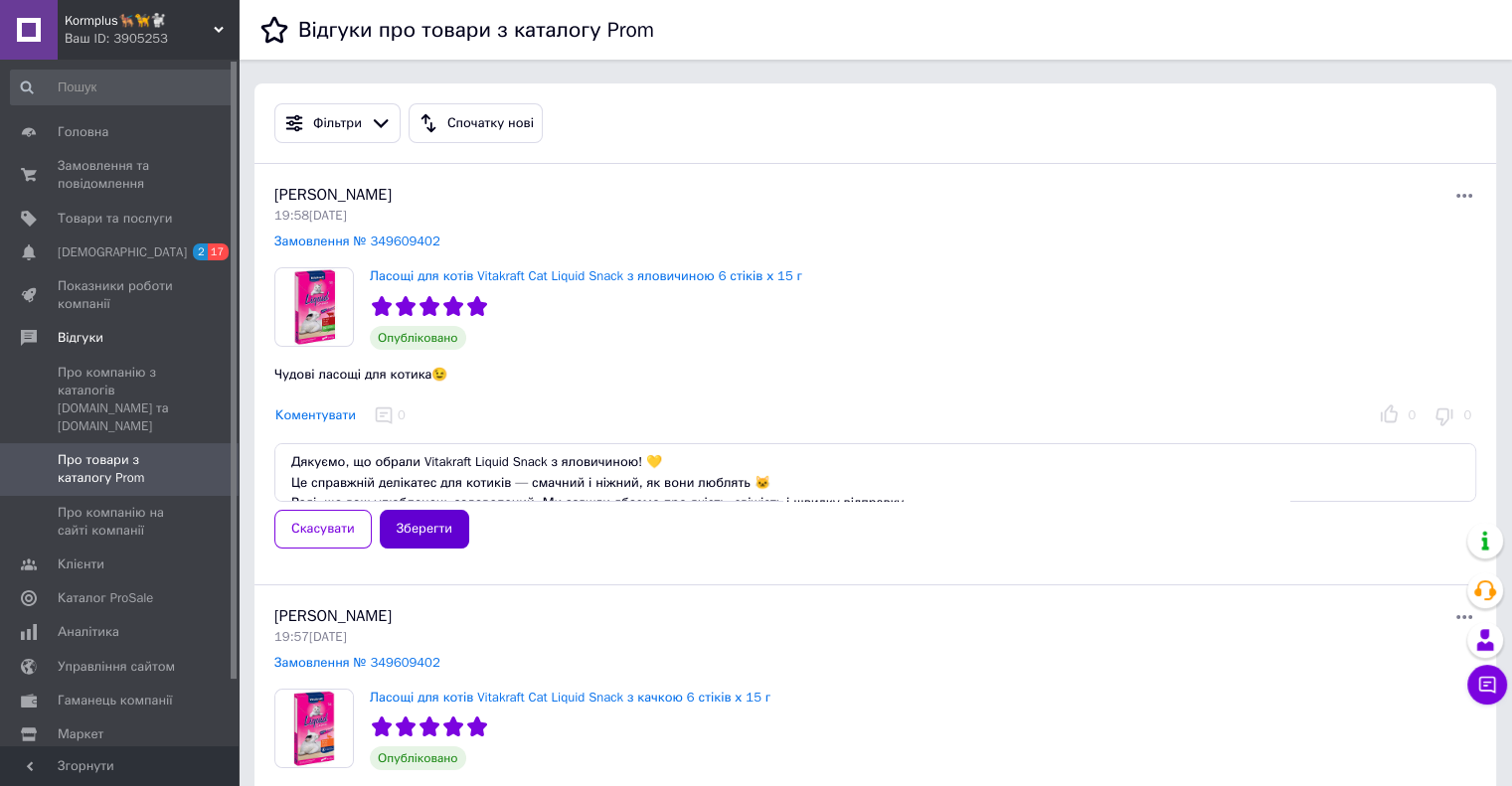 type on "Дякуємо, що обрали Vitakraft Liquid Snack з яловичиною! 💛
Це справжній делікатес для котиків — смачний і ніжний, як вони люблять 🐱
Раді, що ваш улюбленець задоволений. Ми завжди дбаємо про якість, свіжість і швидку відправку.
До нових замовлень — будемо раді знову потішити!" 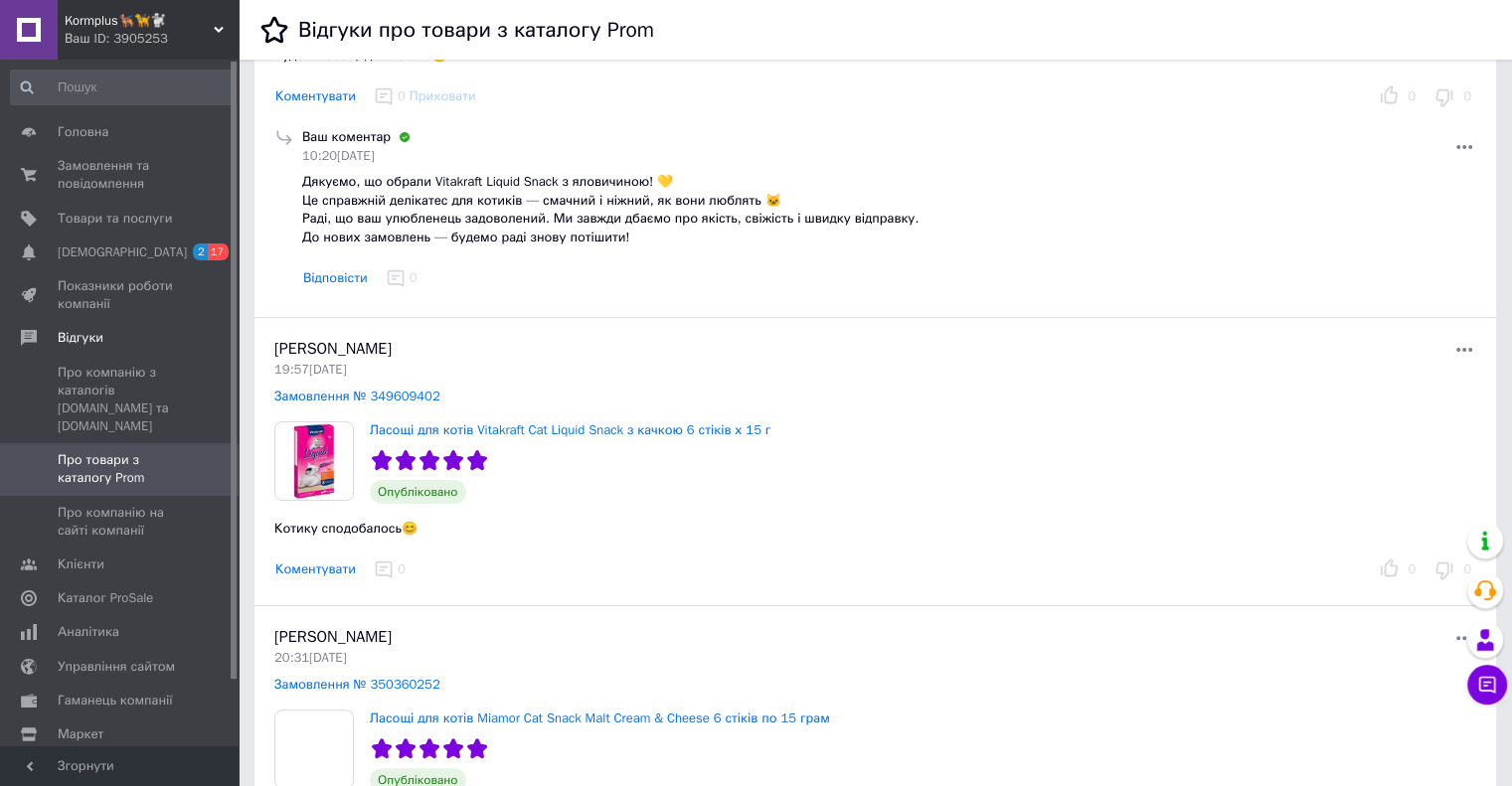 scroll, scrollTop: 397, scrollLeft: 0, axis: vertical 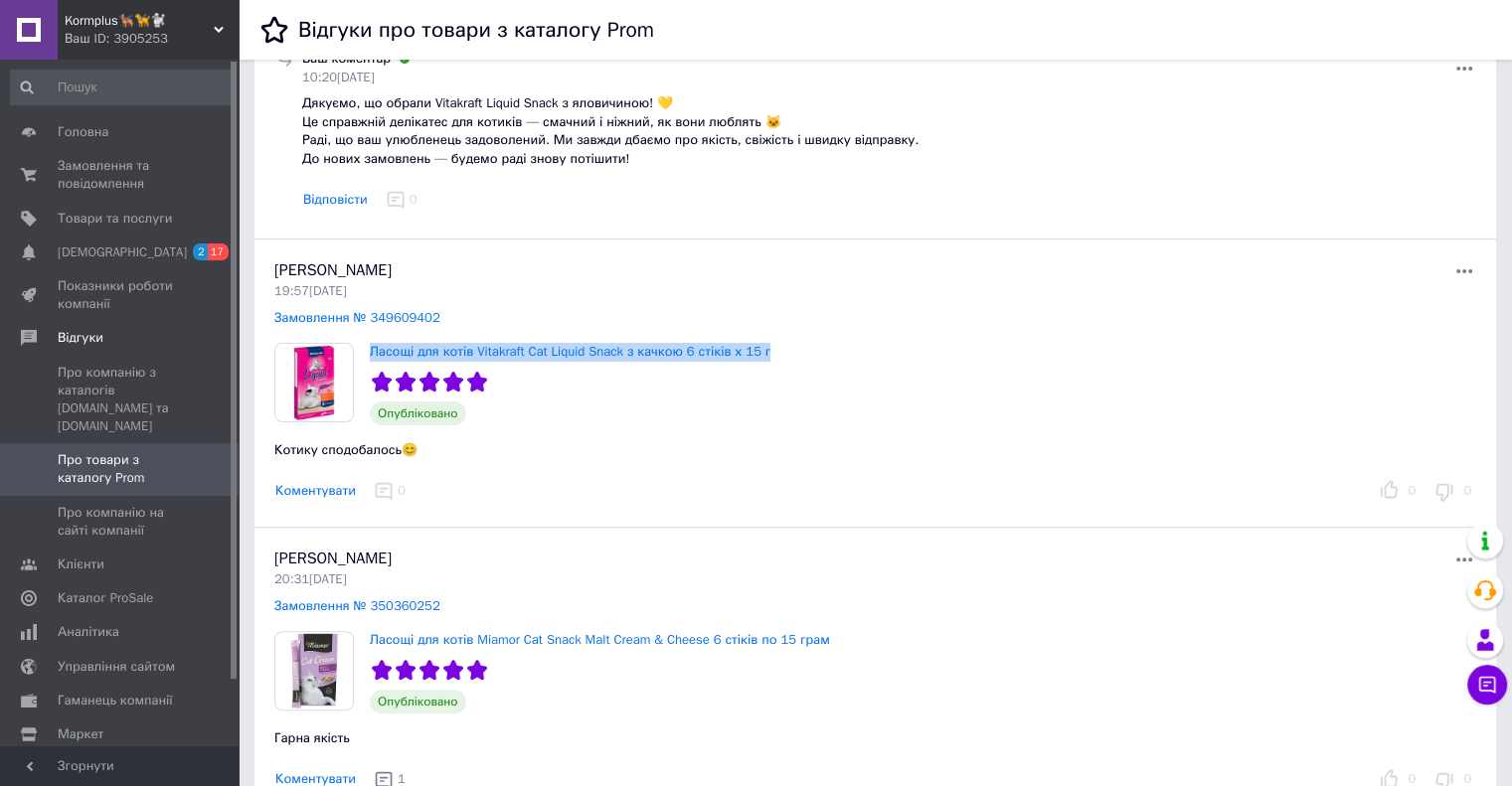 drag, startPoint x: 366, startPoint y: 351, endPoint x: 706, endPoint y: 371, distance: 340.5877 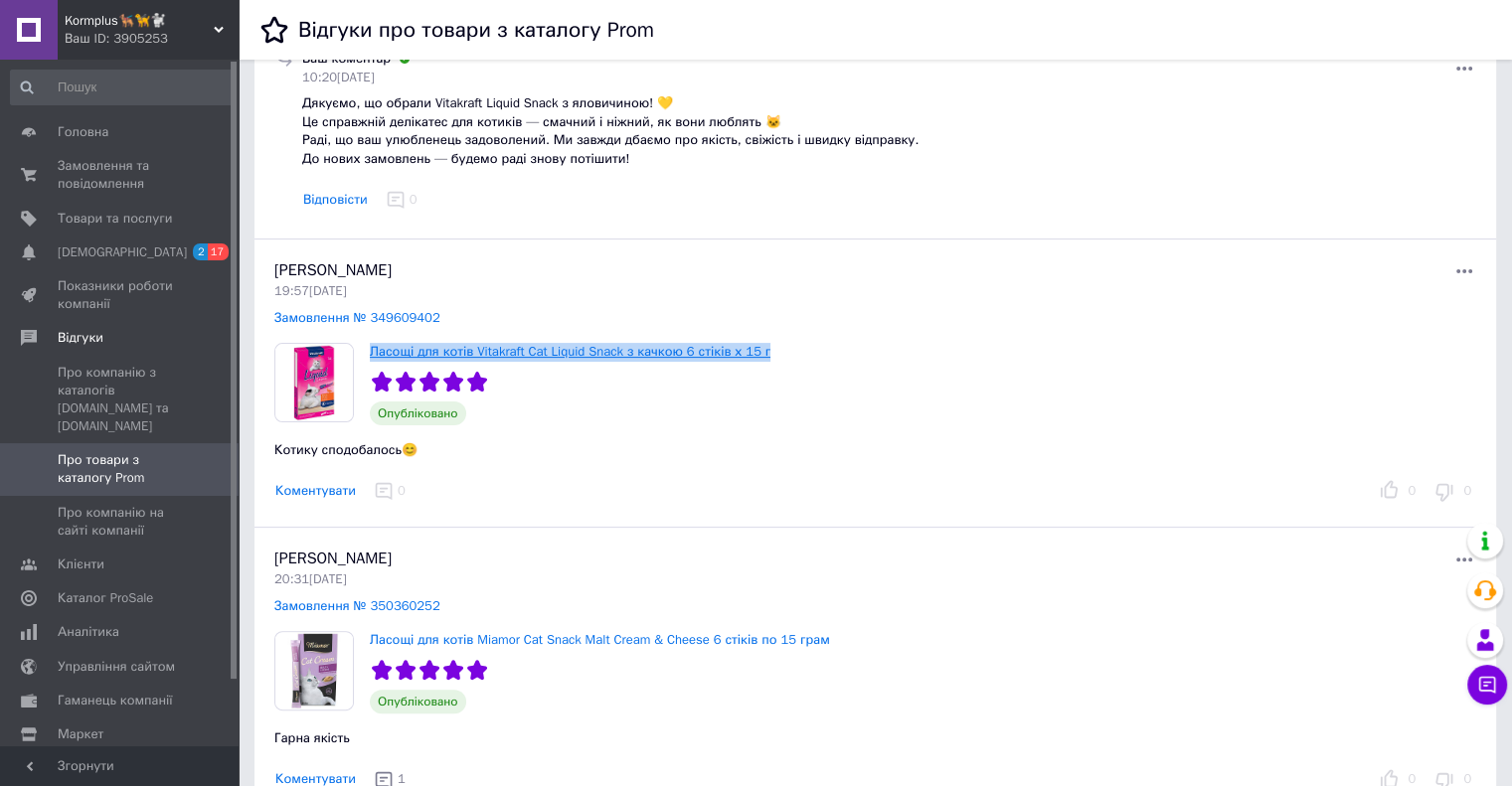 copy on "Ласощі для котів Vitakraft Cat Liquid Snack з качкою 6 стіків х 15 г" 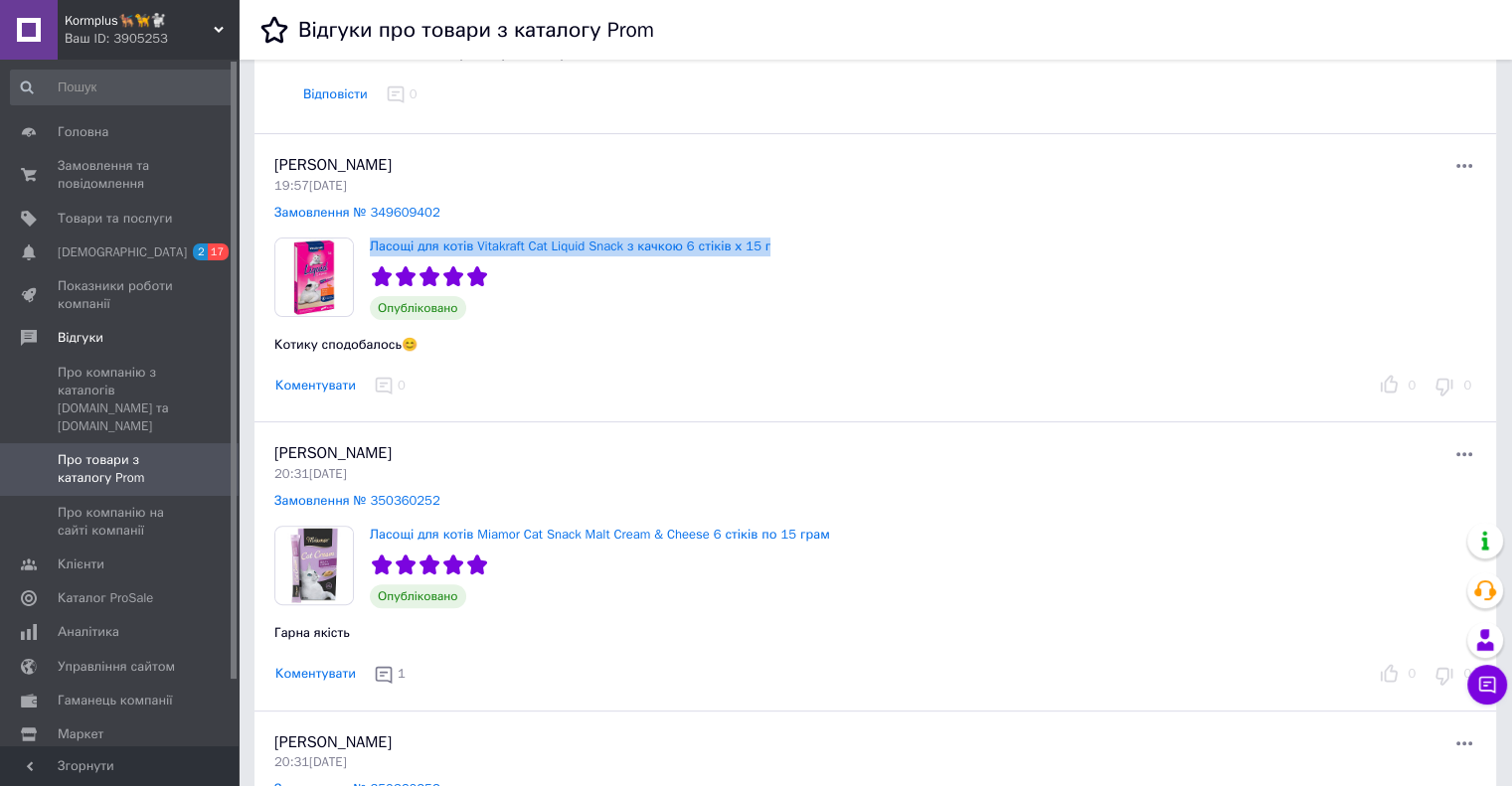 scroll, scrollTop: 596, scrollLeft: 0, axis: vertical 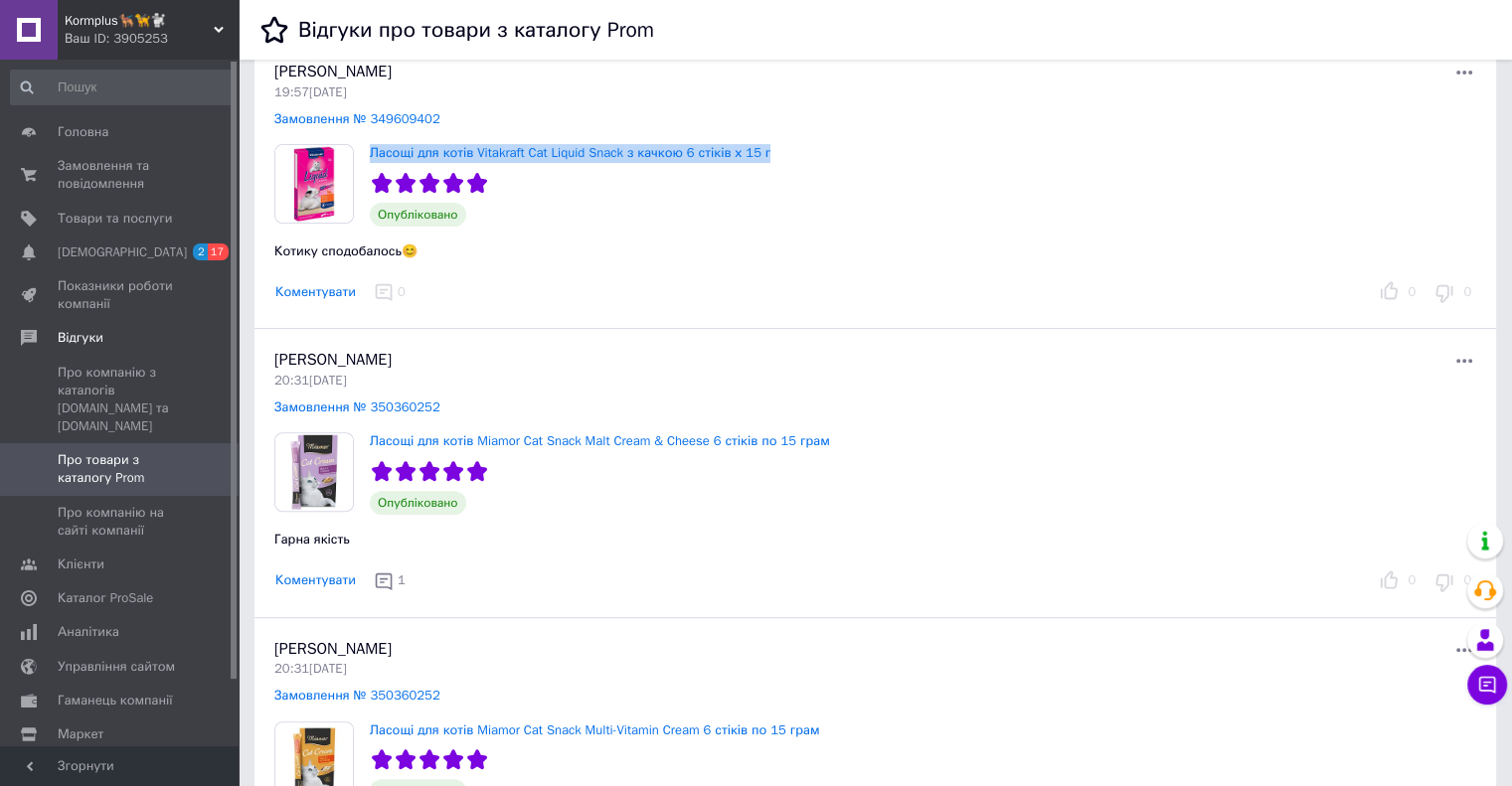 click on "Коментувати" at bounding box center [315, 292] 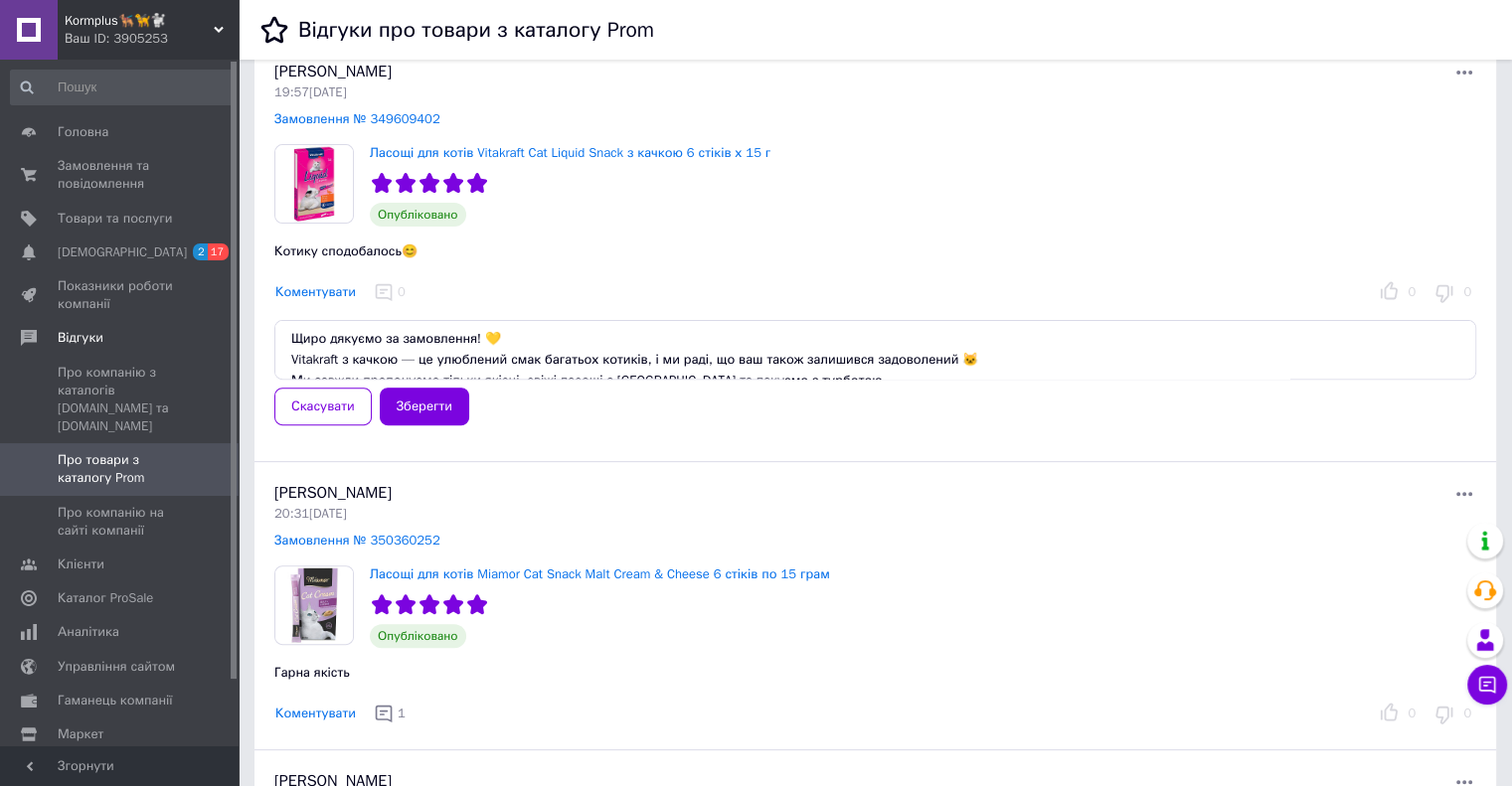 scroll, scrollTop: 72, scrollLeft: 0, axis: vertical 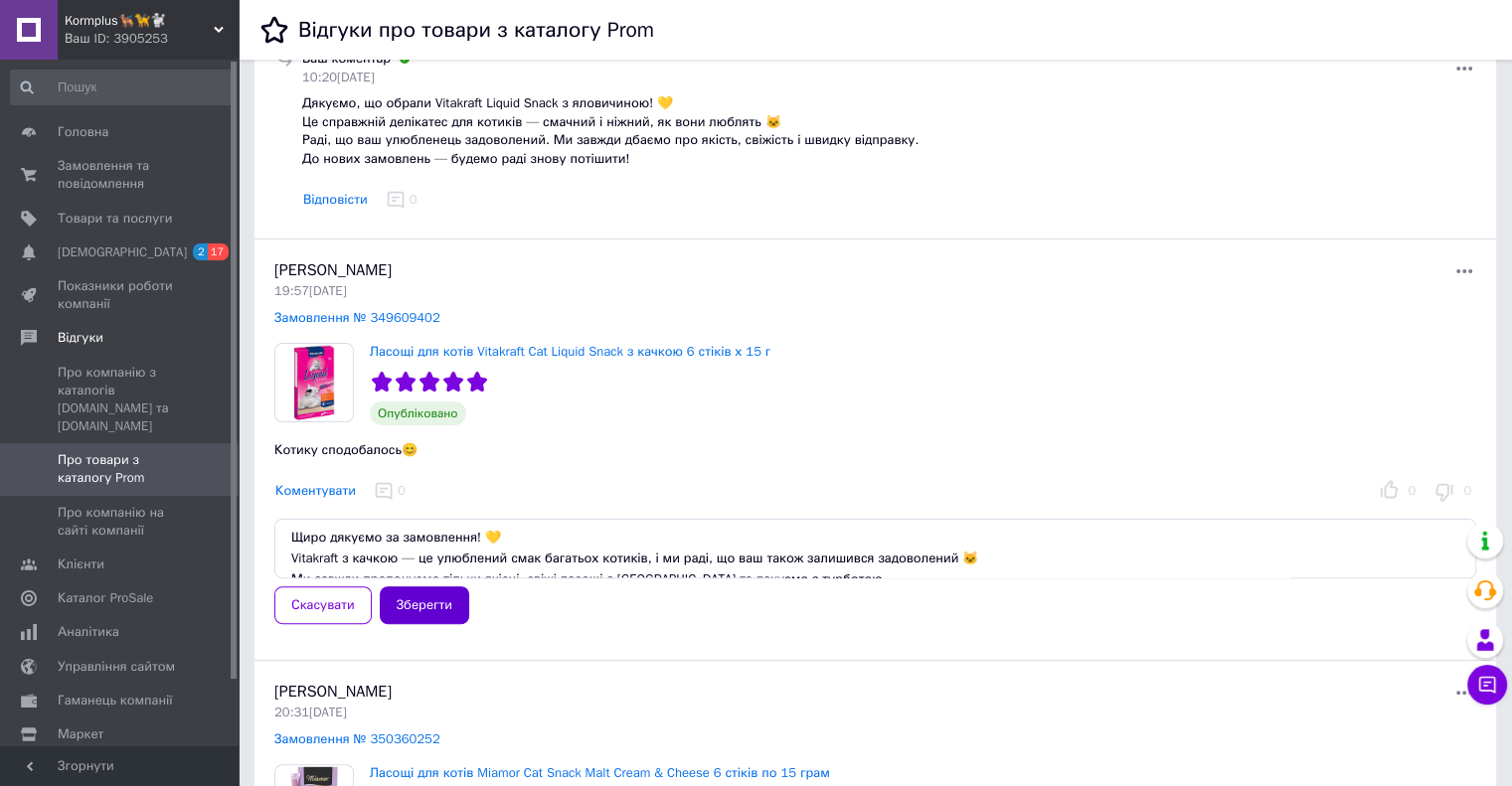 type on "Щиро дякуємо за замовлення! 💛
Vitakraft з качкою — це улюблений смак багатьох котиків, і ми раді, що ваш також залишився задоволений 🐱
Ми завжди пропонуємо тільки якісні, свіжі ласощі з [GEOGRAPHIC_DATA] та пакуємо з турботою.
До нових смачних зустрічей — будемо раді бачити вас знову!" 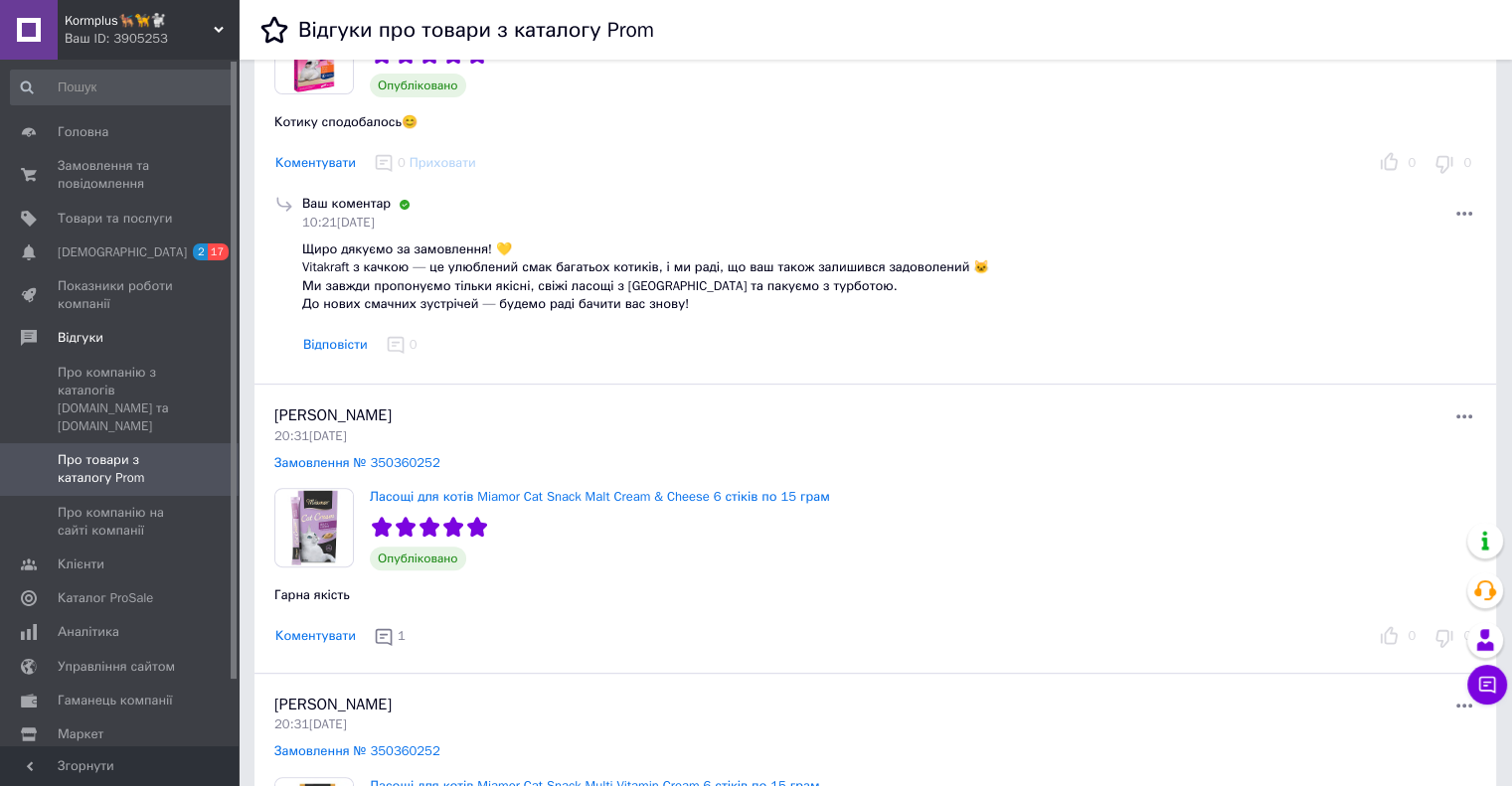 scroll, scrollTop: 795, scrollLeft: 0, axis: vertical 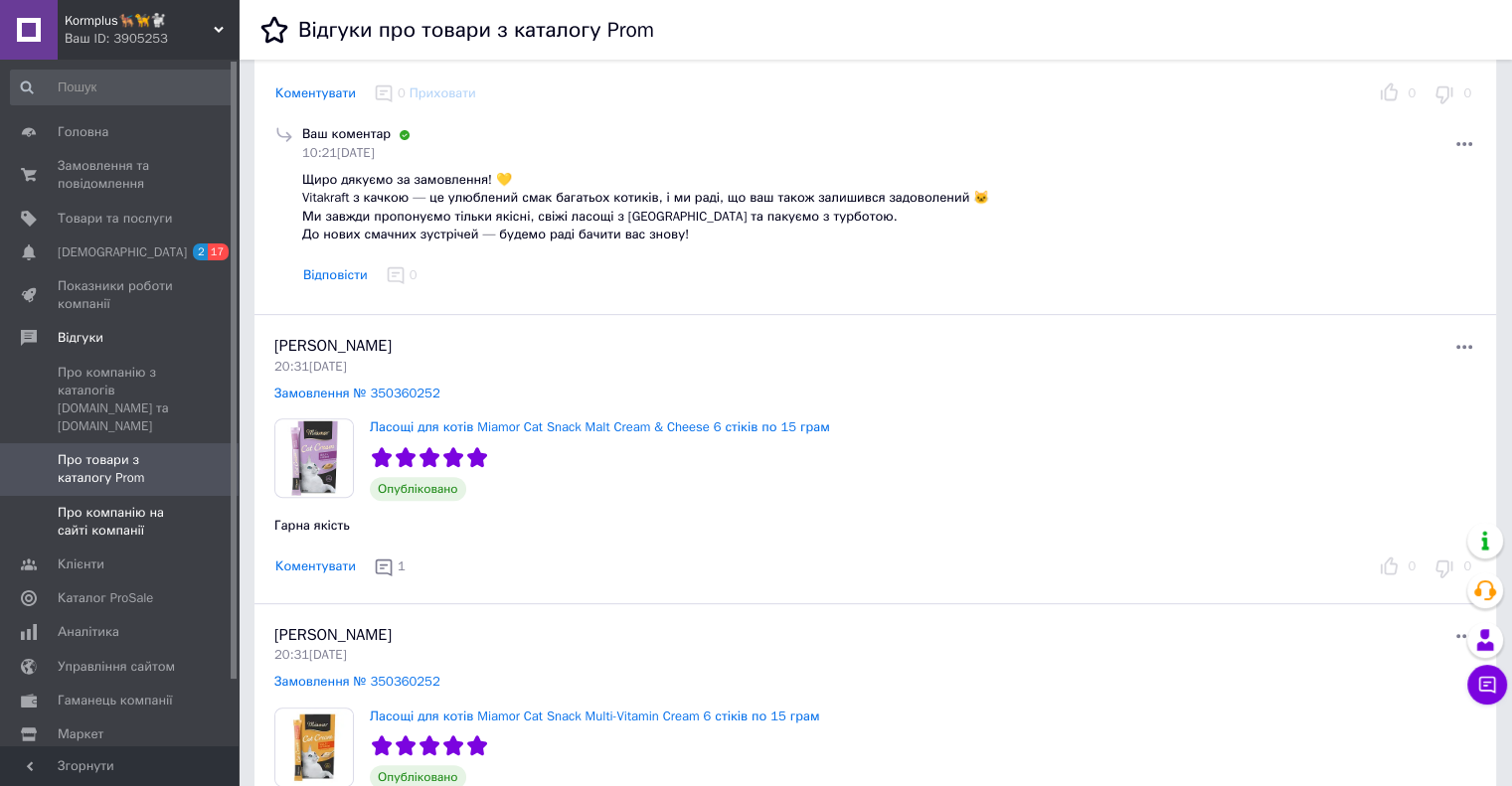 click on "Про компанію на сайті компанії" at bounding box center (120, 522) 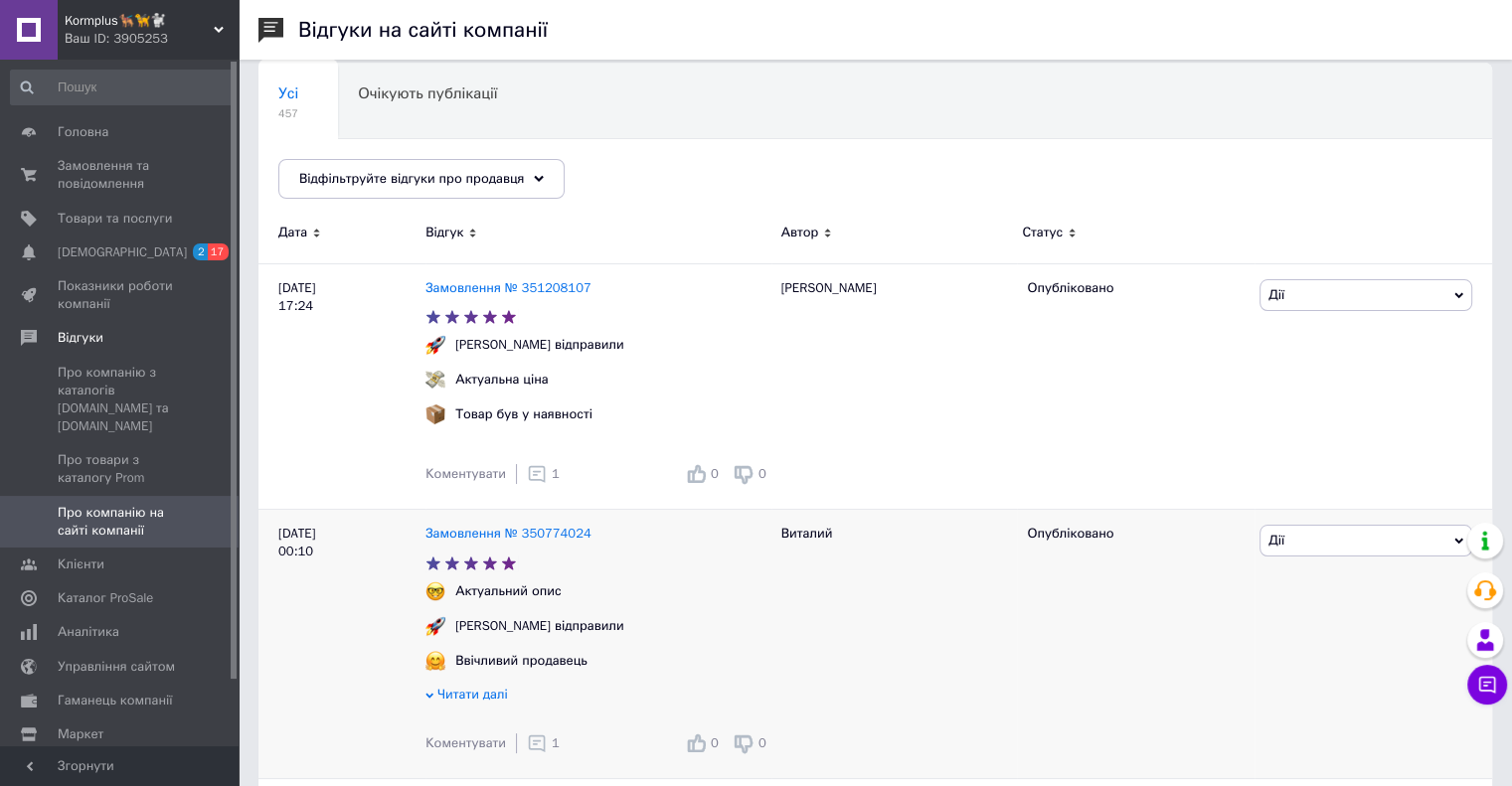 scroll, scrollTop: 0, scrollLeft: 0, axis: both 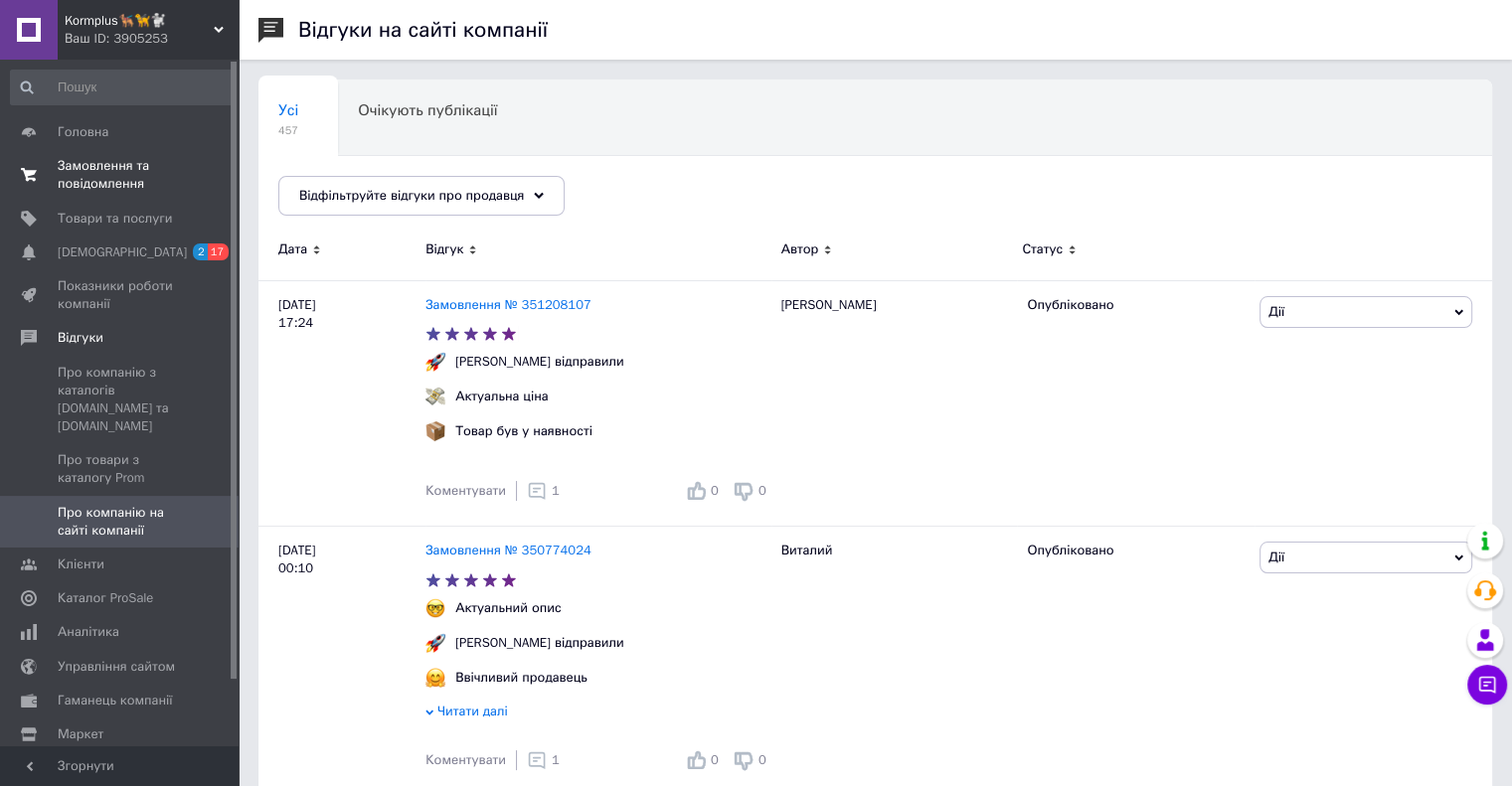 click on "Замовлення та повідомлення" at bounding box center (120, 175) 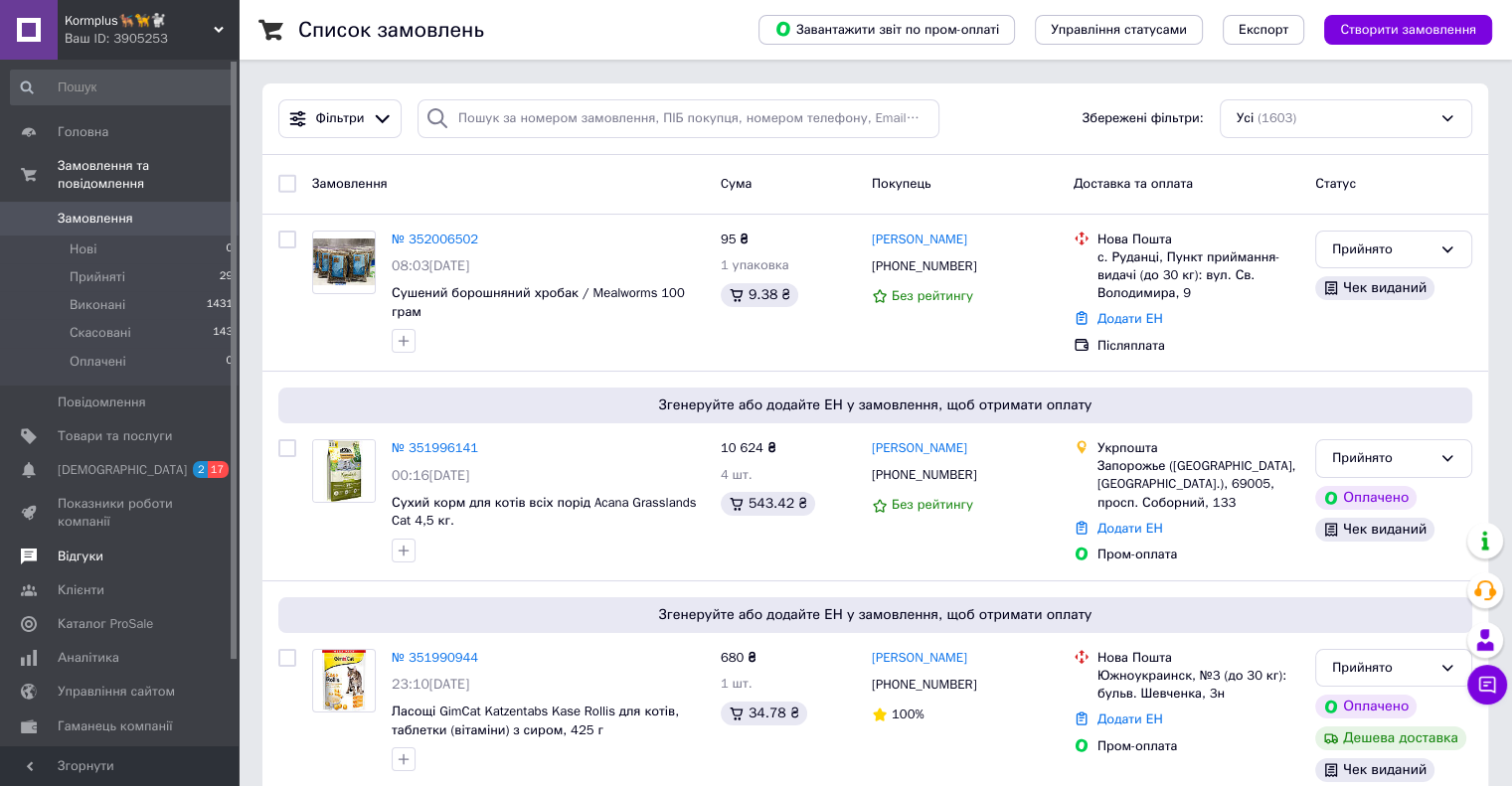 click on "Відгуки" at bounding box center (120, 556) 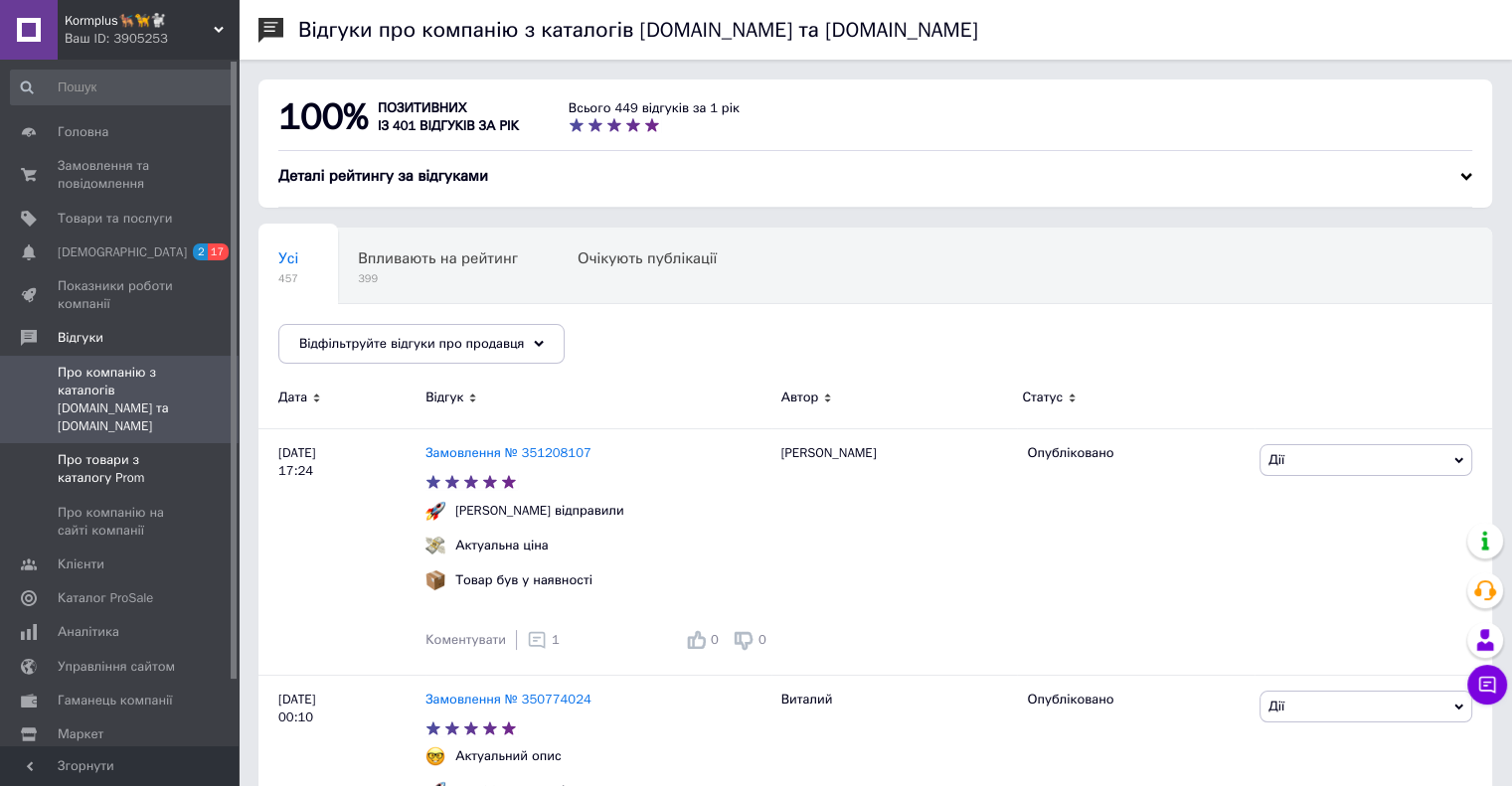 click on "Про товари з каталогу Prom" at bounding box center (120, 469) 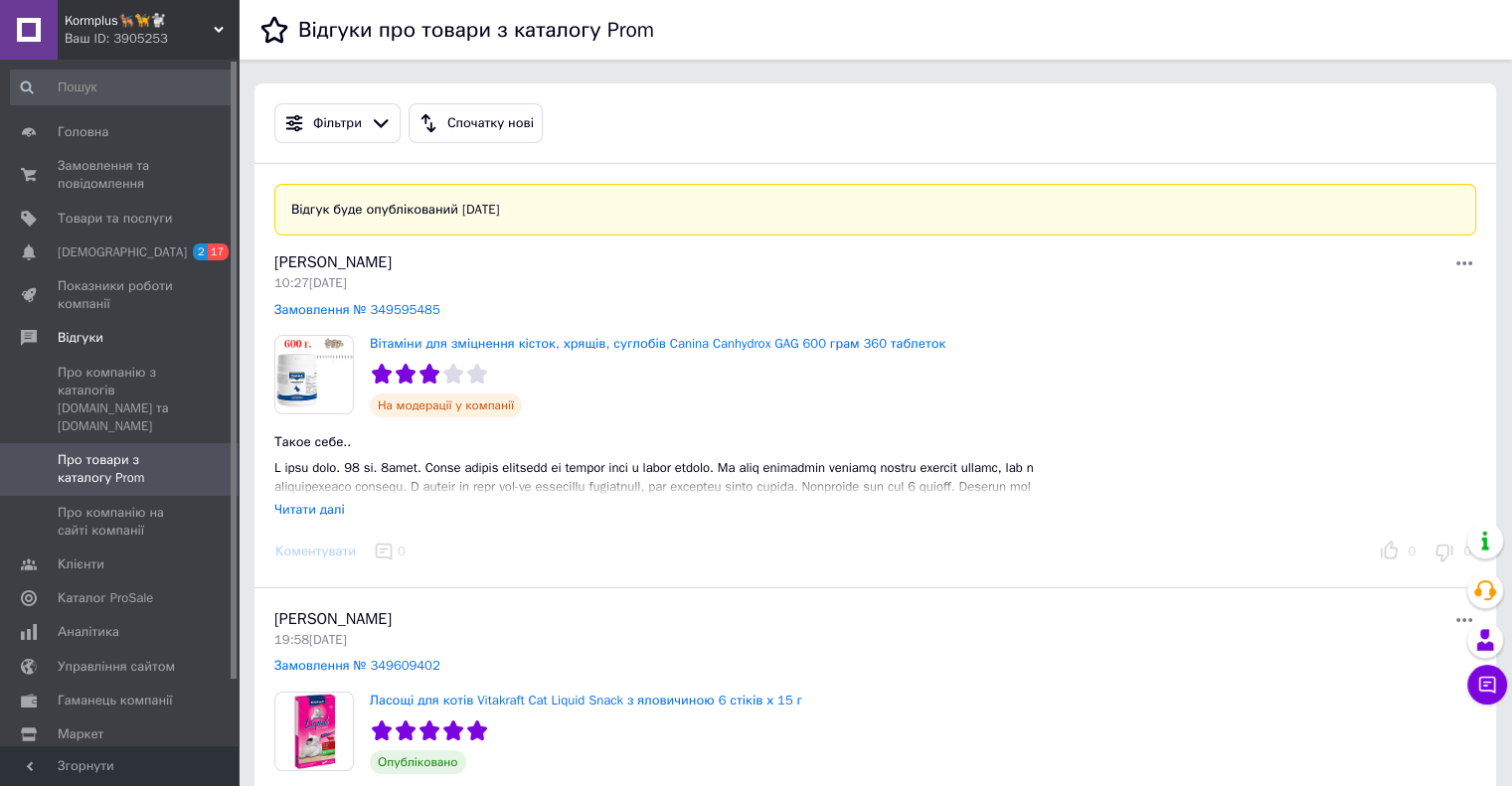 click on "Читати далі" at bounding box center [309, 509] 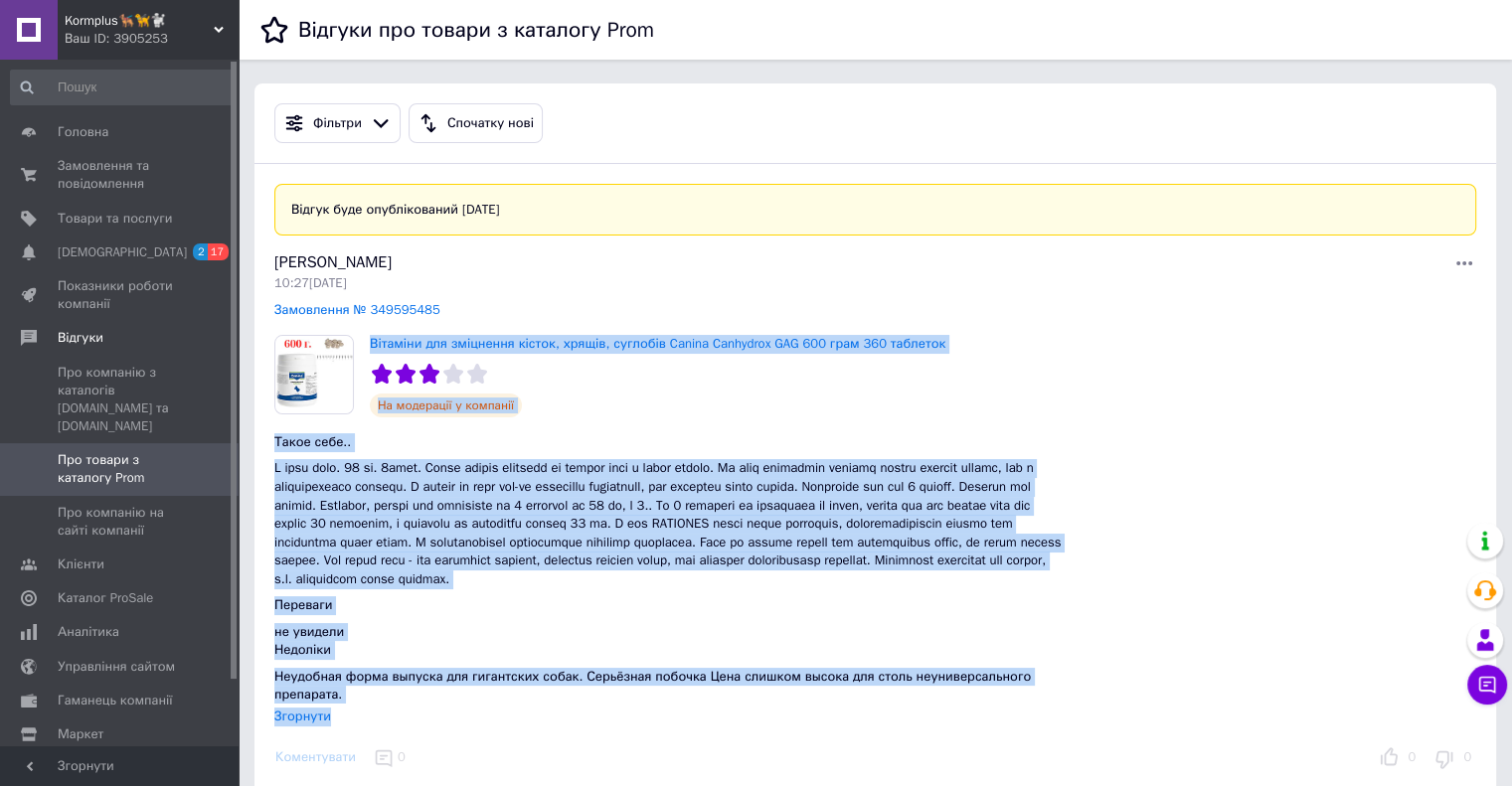 drag, startPoint x: 362, startPoint y: 342, endPoint x: 1030, endPoint y: 683, distance: 750.00333 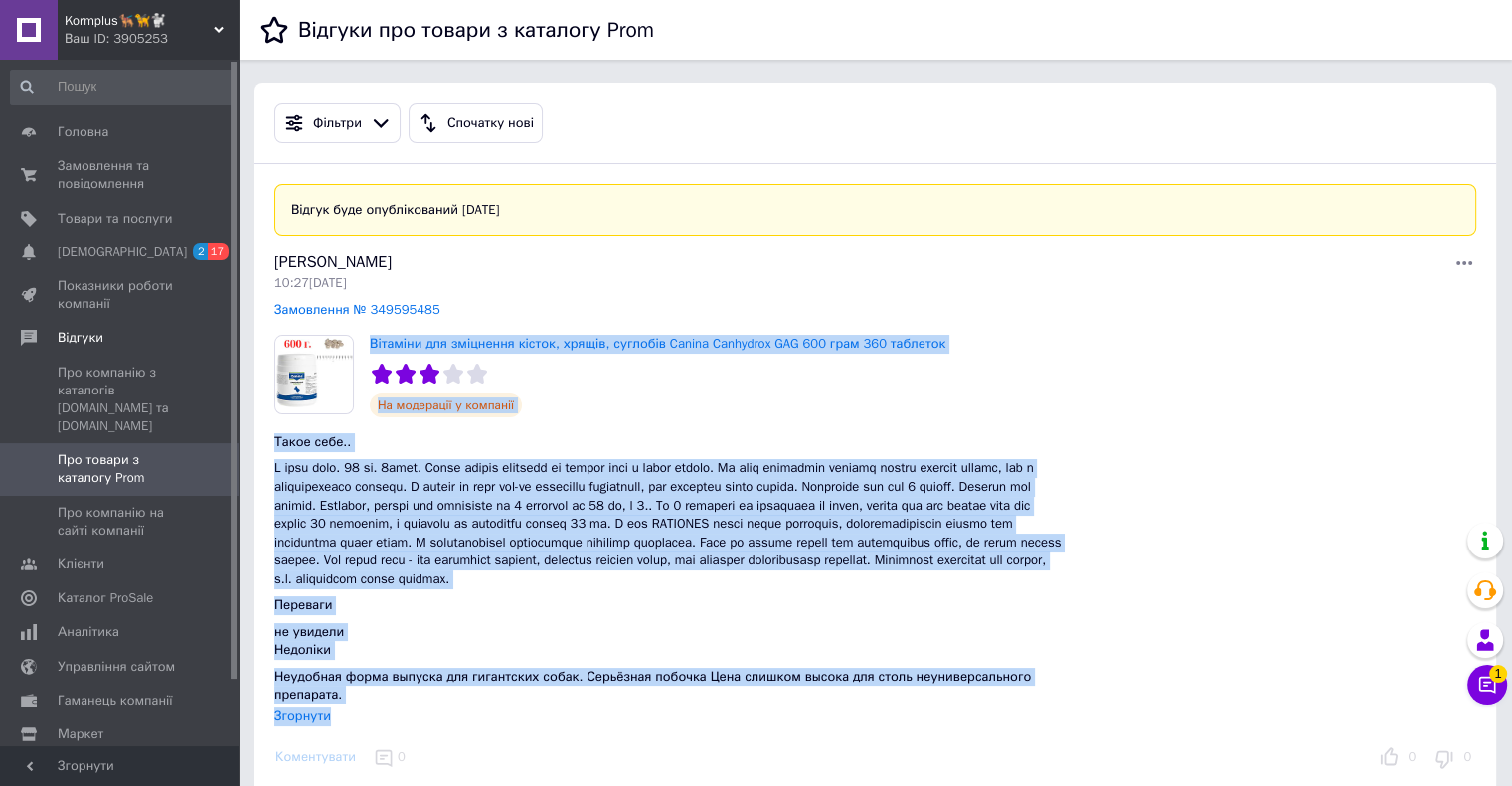 click on "Відгук буде опублікований [DATE] [PERSON_NAME] 10:27[DATE] Замовлення №   349595485 Вітаміни для зміцнення кісток, хрящів, суглобів  Canina Canhydrox GAG 600 грам 360 таблеток На модерації у компанії Такое себе.. Переваги не увидели Недоліки Неудобная форма выпуска для гигантских собак.
Серьёзная побочка
Цена слишком высока для столь неуниверсального препарата. Згорнути Коментувати 0 0 0" at bounding box center [875, 479] 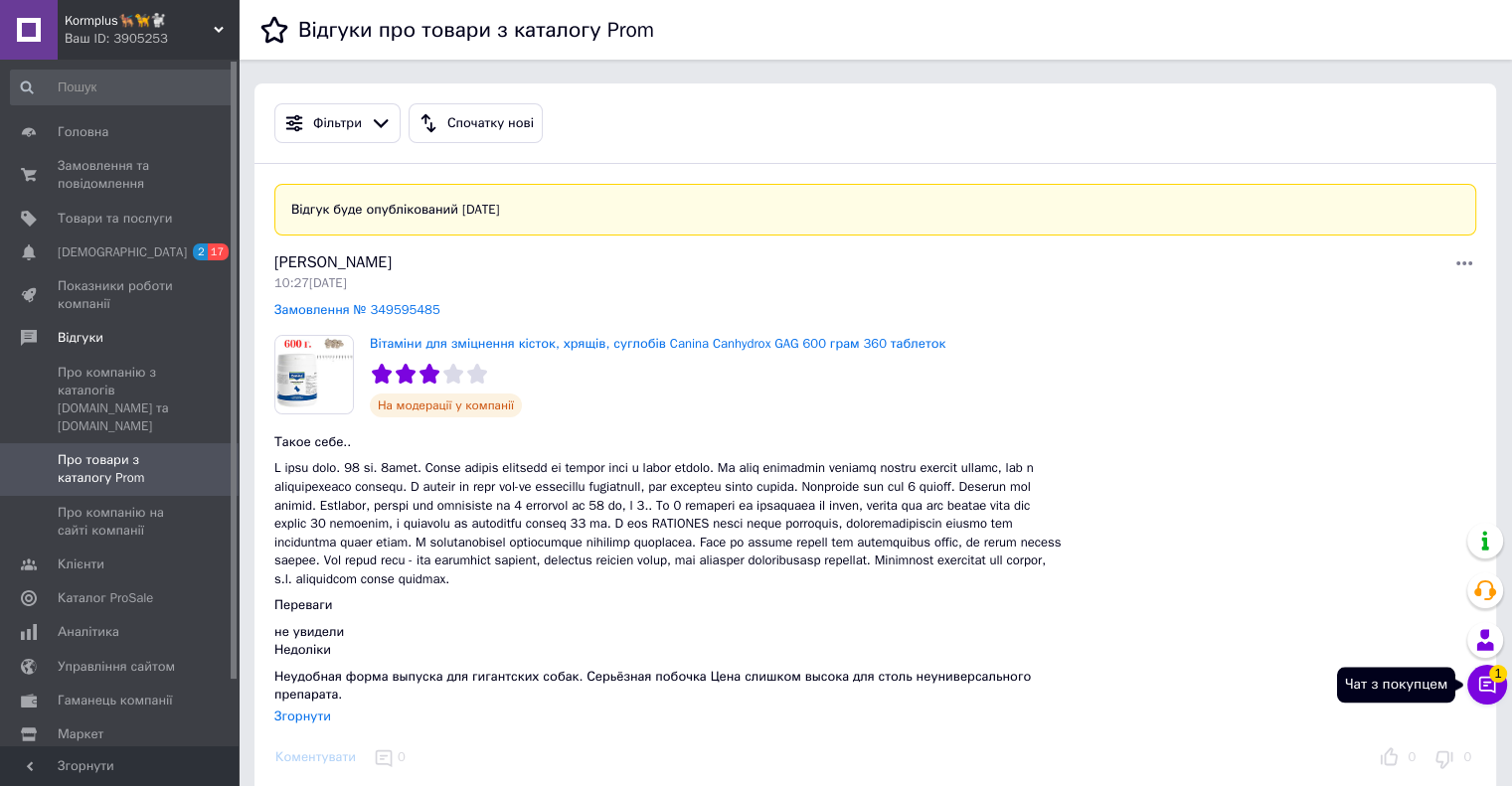click 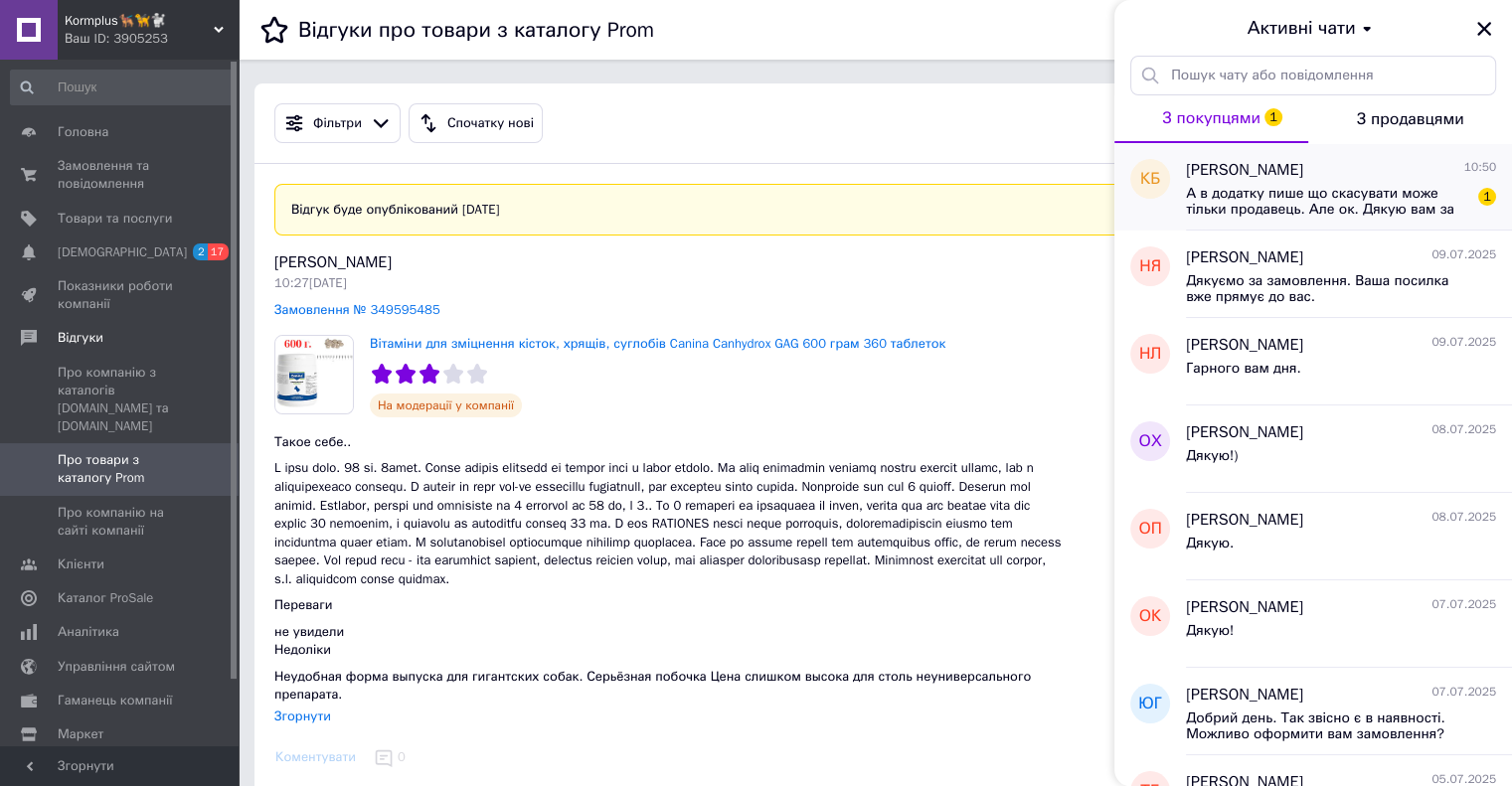 click on "А в додатку пише що скасувати може тільки продавець. Але ок. Дякую вам за розуміння." at bounding box center (1327, 202) 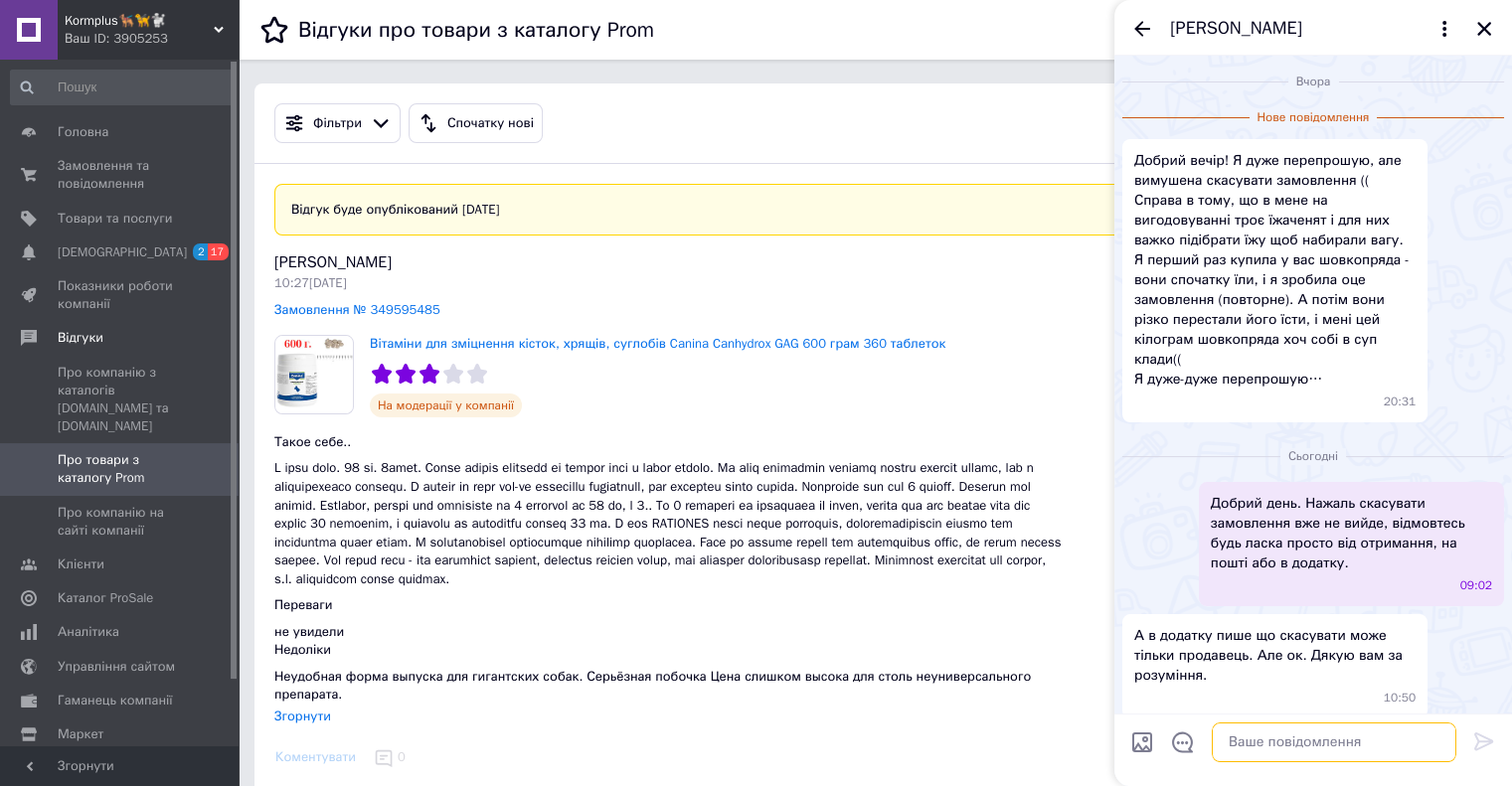 click at bounding box center (1334, 742) 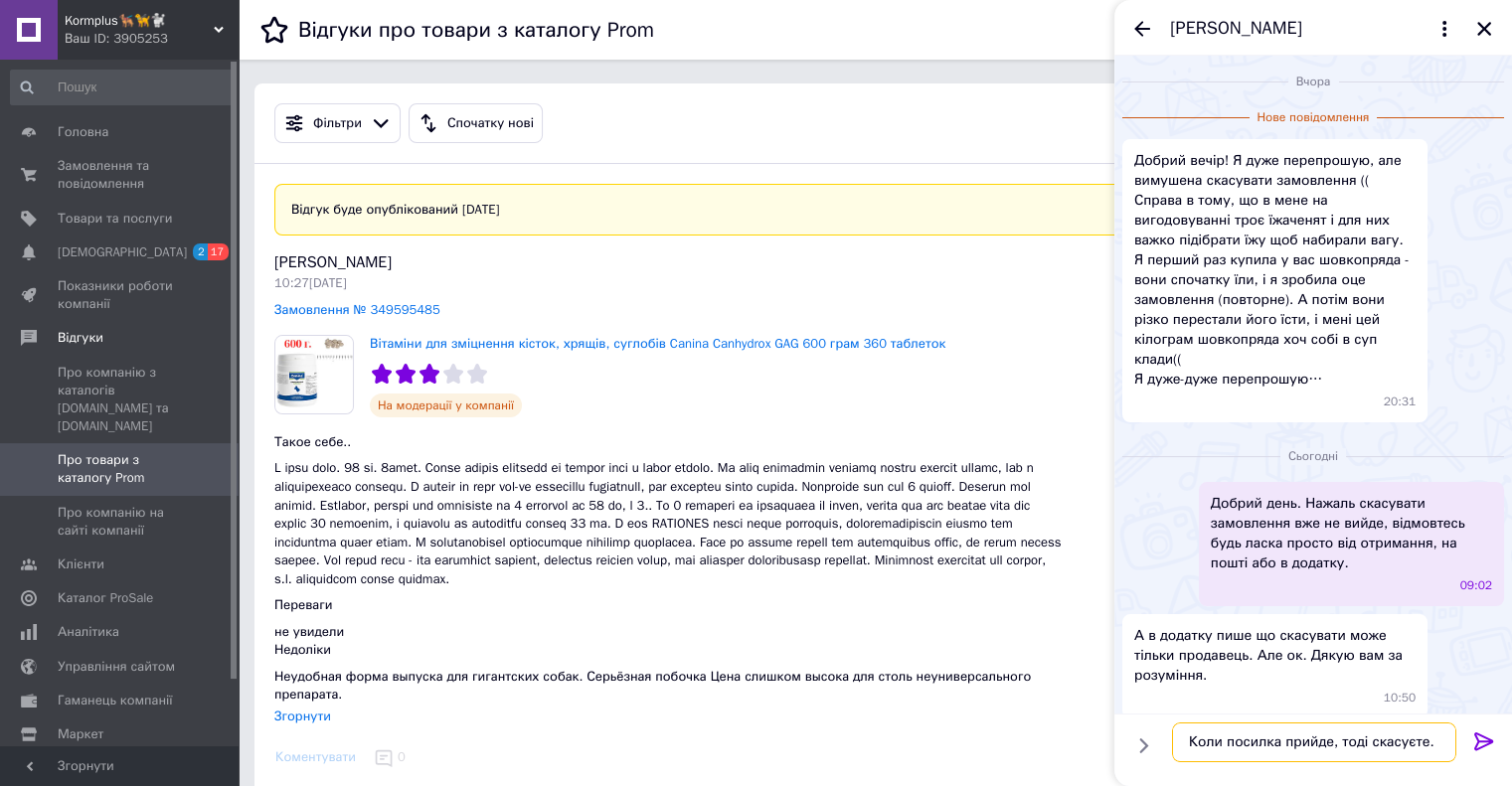 click on "Коли посилка прийде, тоді скасуєте." at bounding box center [1314, 742] 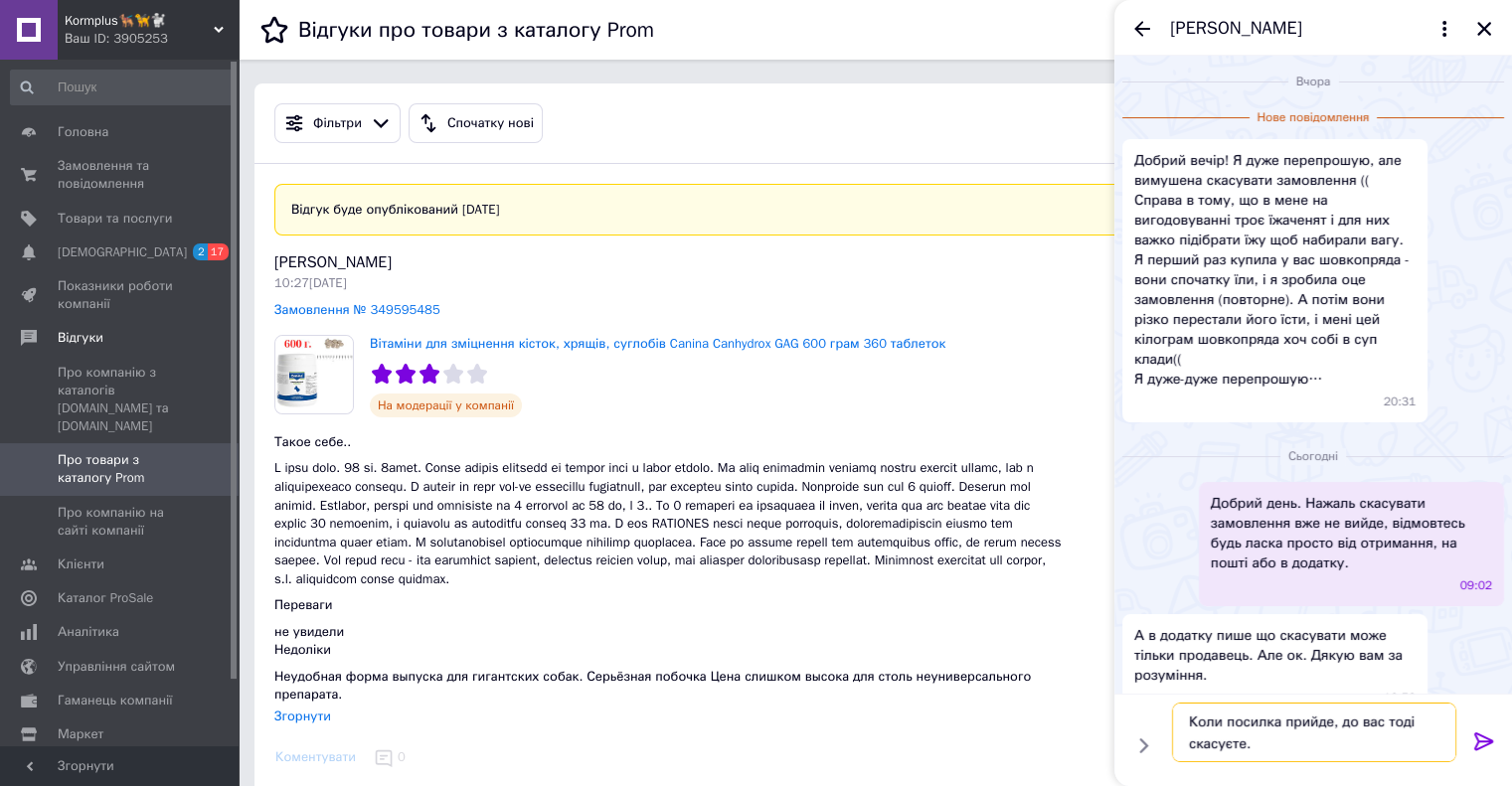 click on "Коли посилка прийде, до вас тоді скасуєте." at bounding box center (1314, 732) 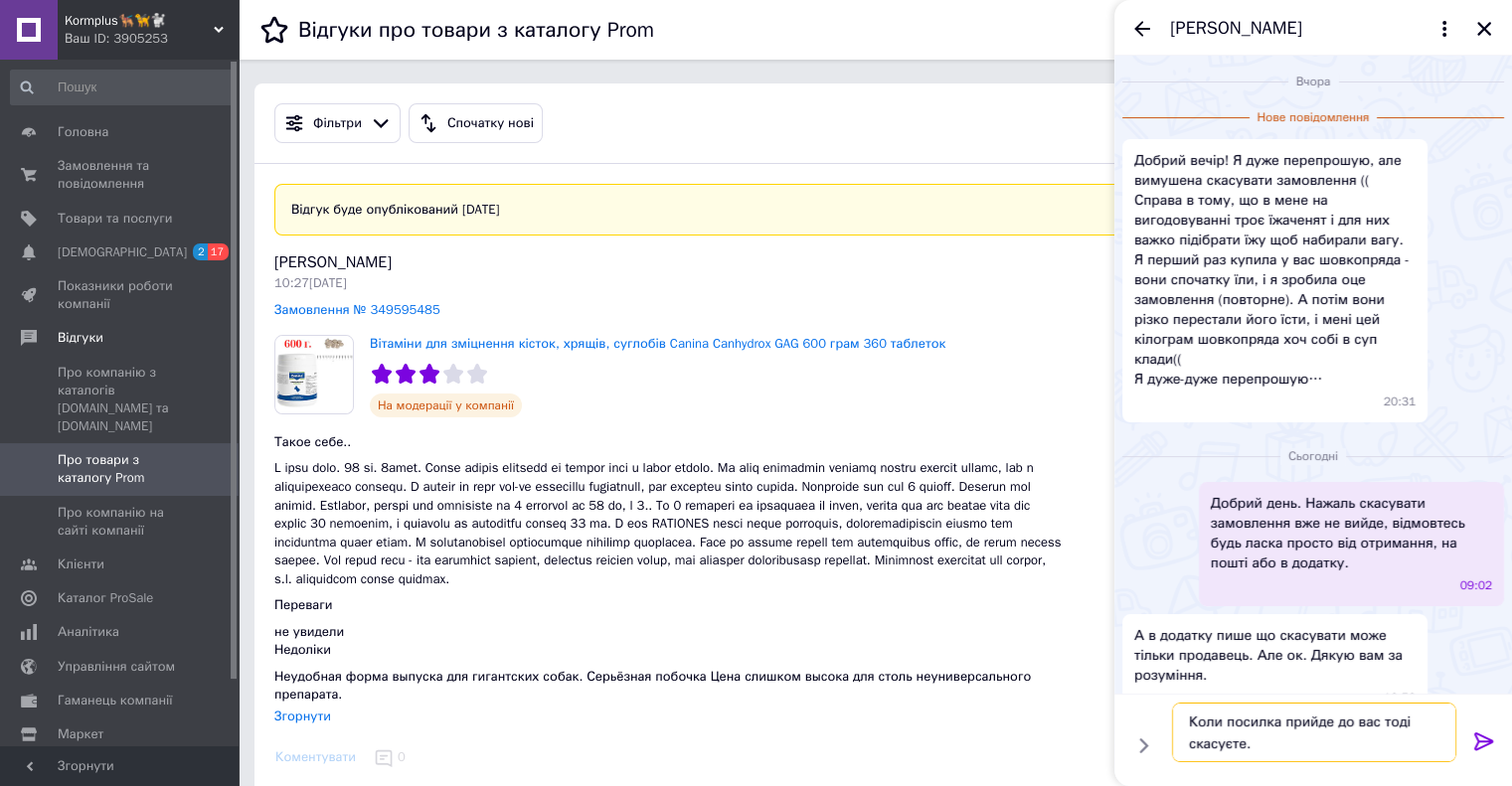 click on "Коли посилка прийде до вас тоді скасуєте." at bounding box center (1314, 732) 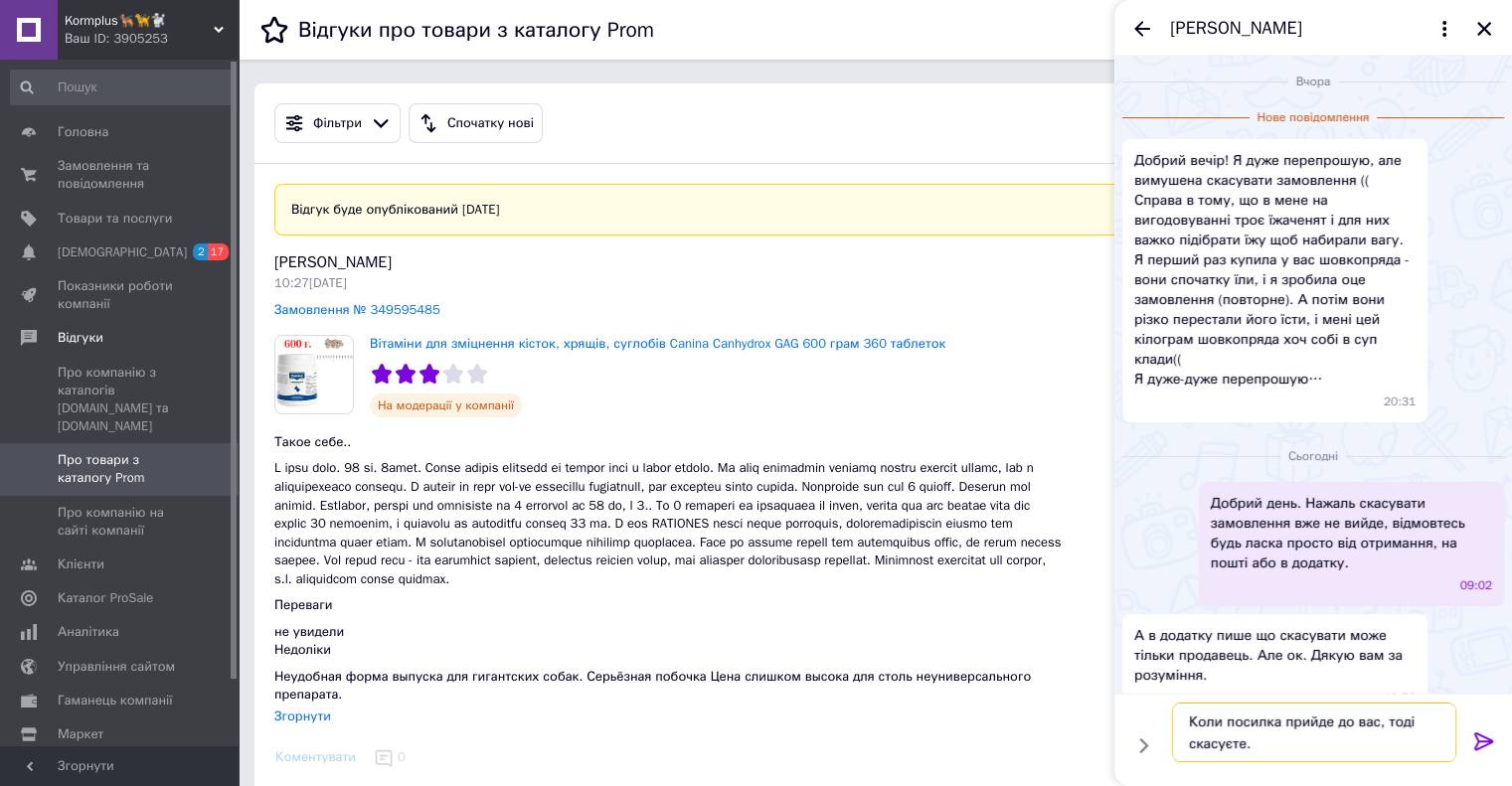 type on "Коли посилка прийде до вас, тоді скасуєте." 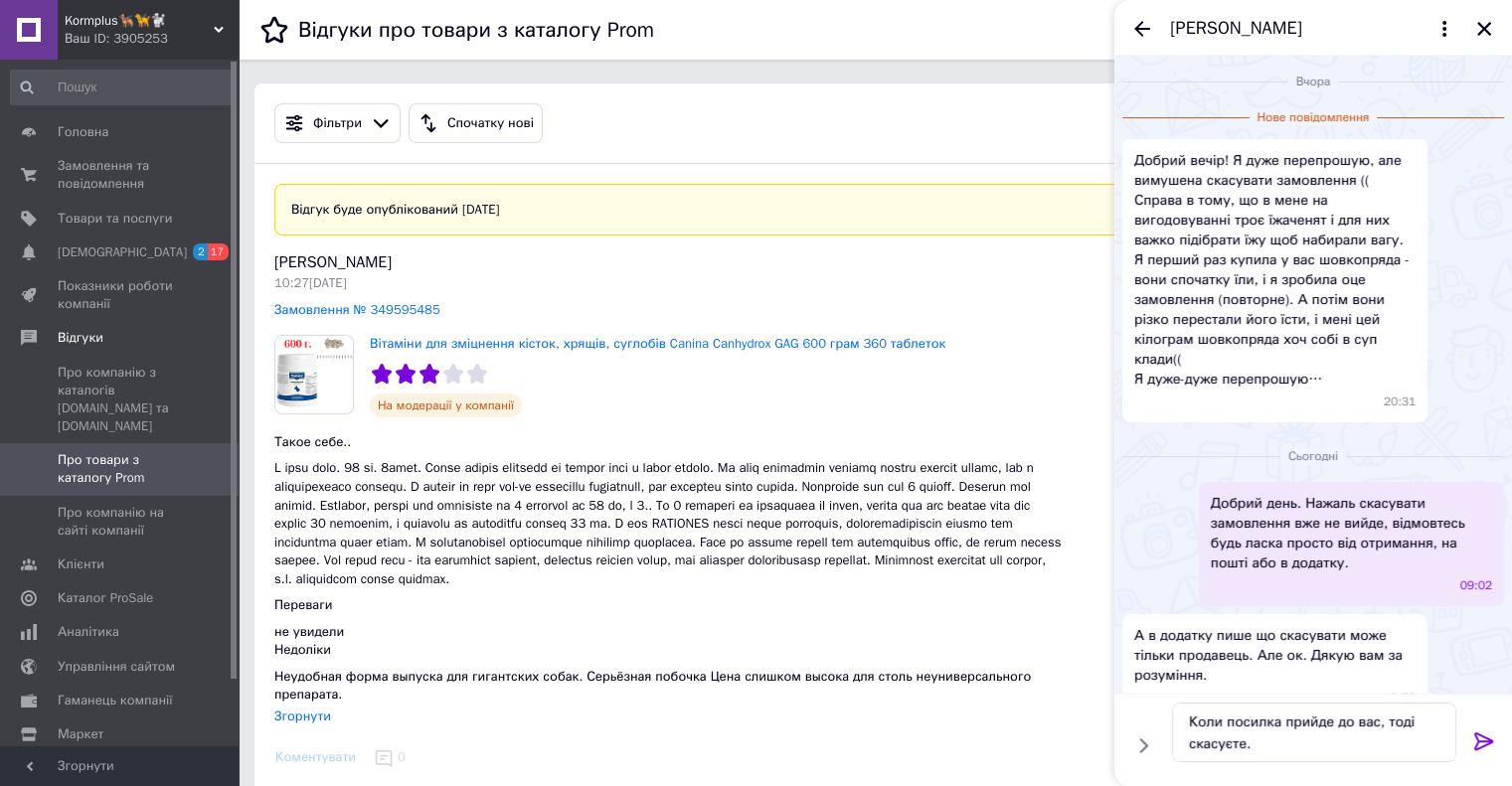 click 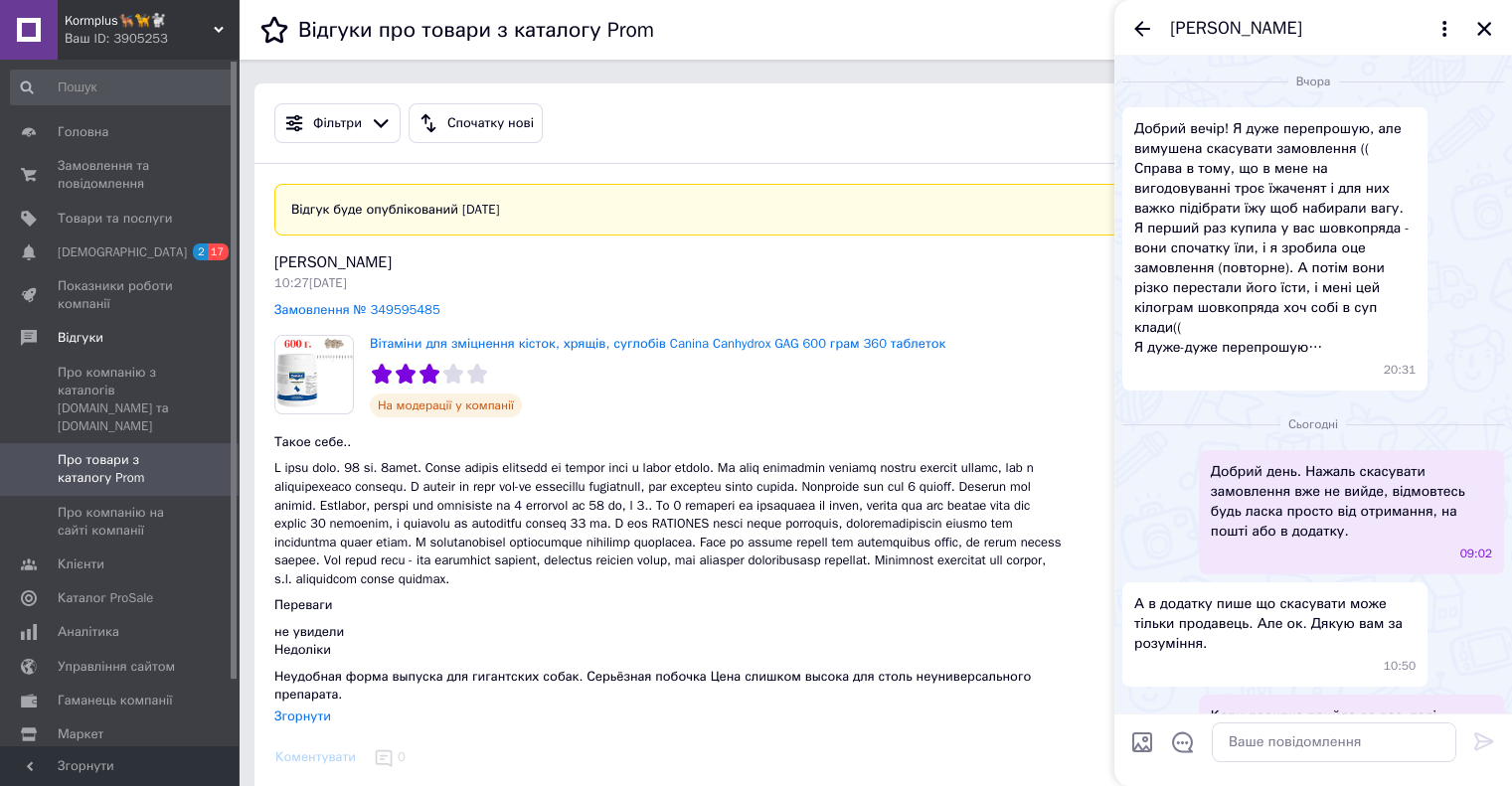 scroll, scrollTop: 34, scrollLeft: 0, axis: vertical 